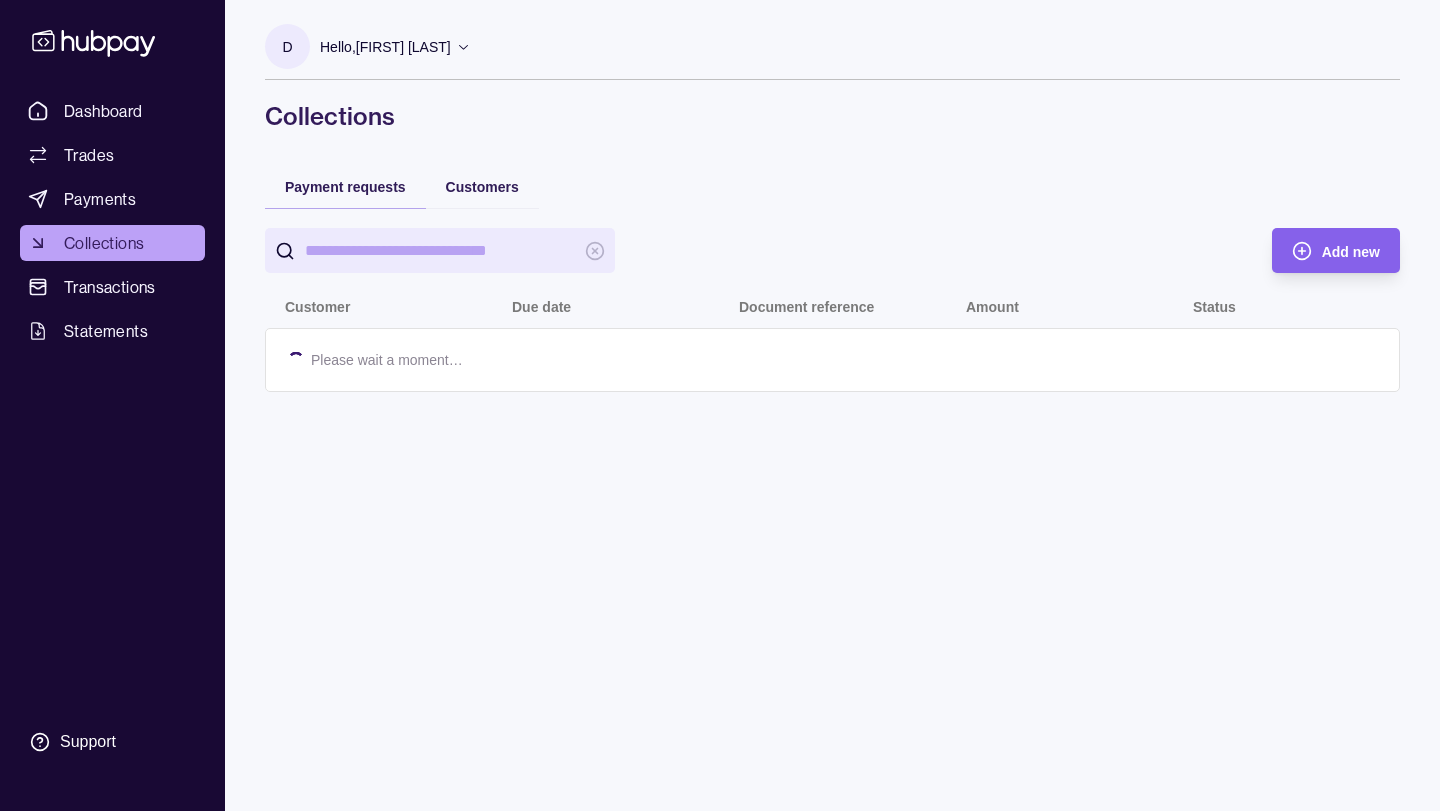 scroll, scrollTop: 0, scrollLeft: 0, axis: both 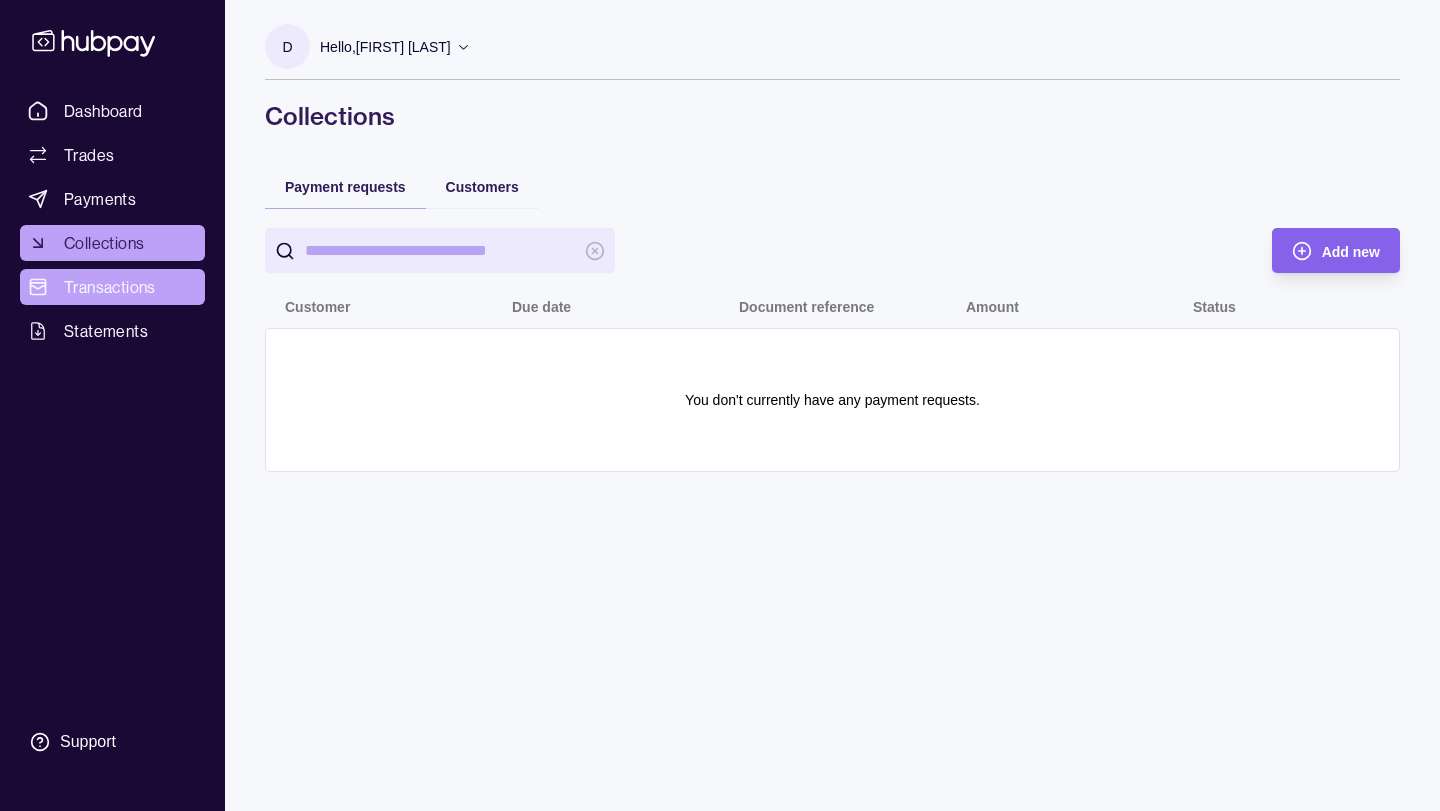 click on "Transactions" at bounding box center [110, 287] 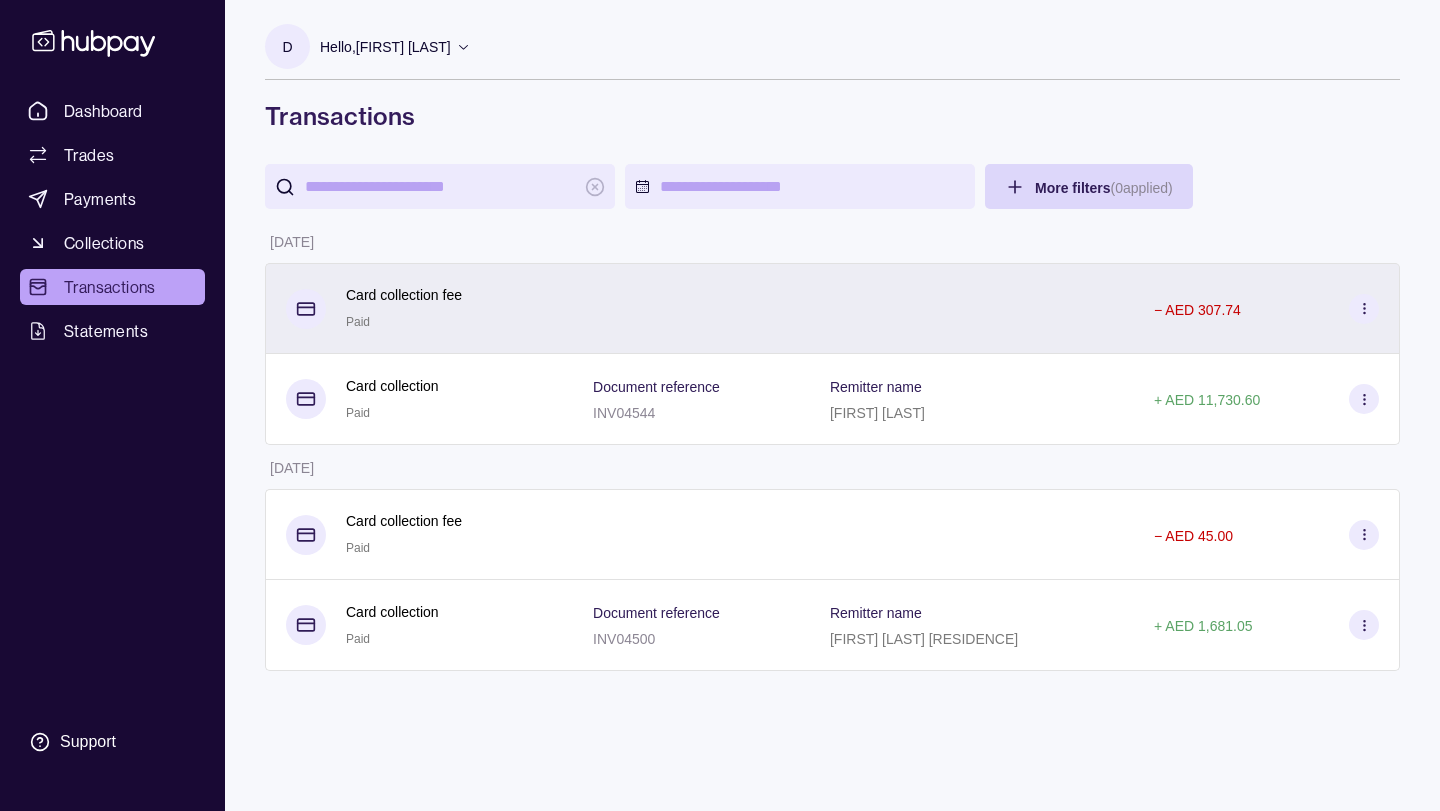 scroll, scrollTop: 0, scrollLeft: 0, axis: both 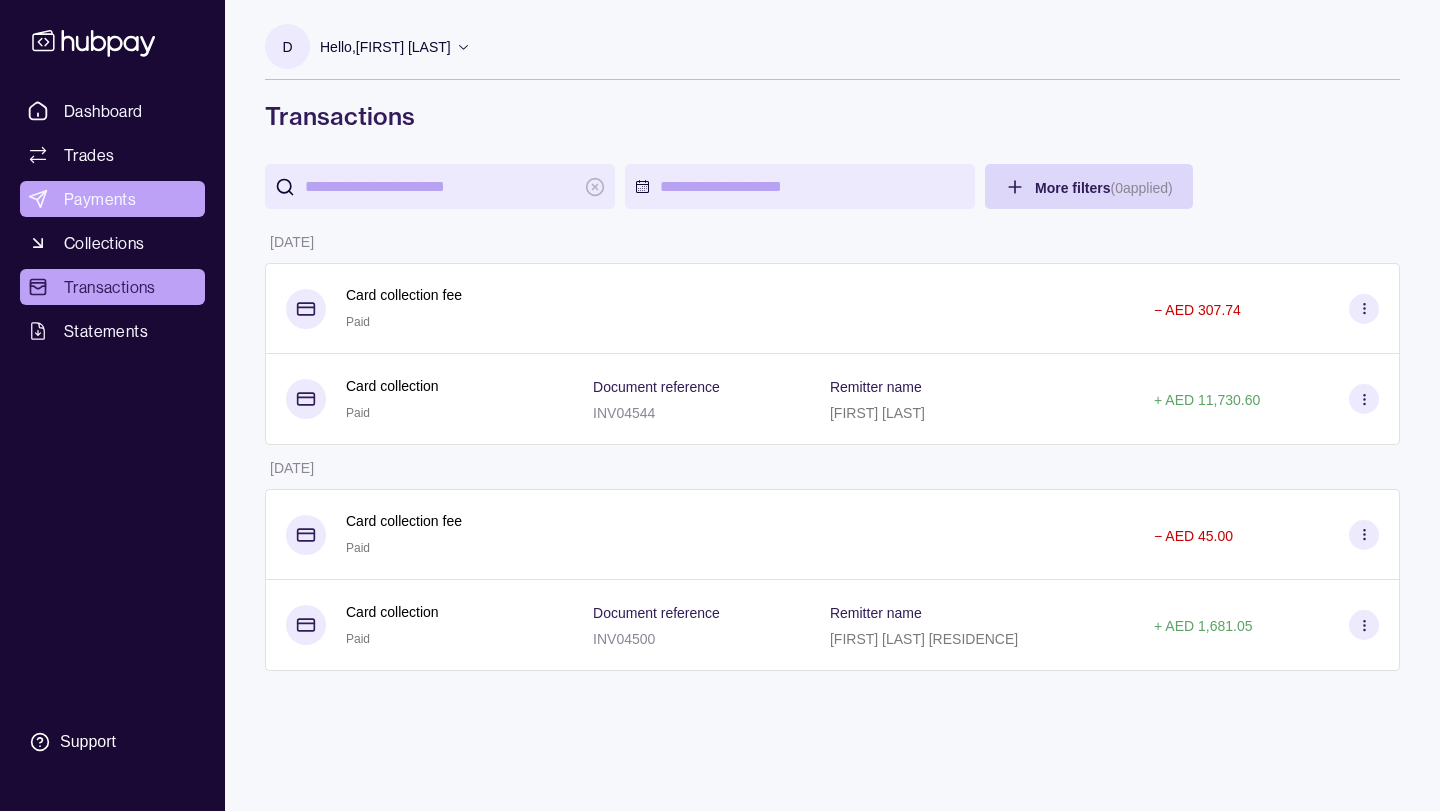 click on "Payments" at bounding box center [100, 199] 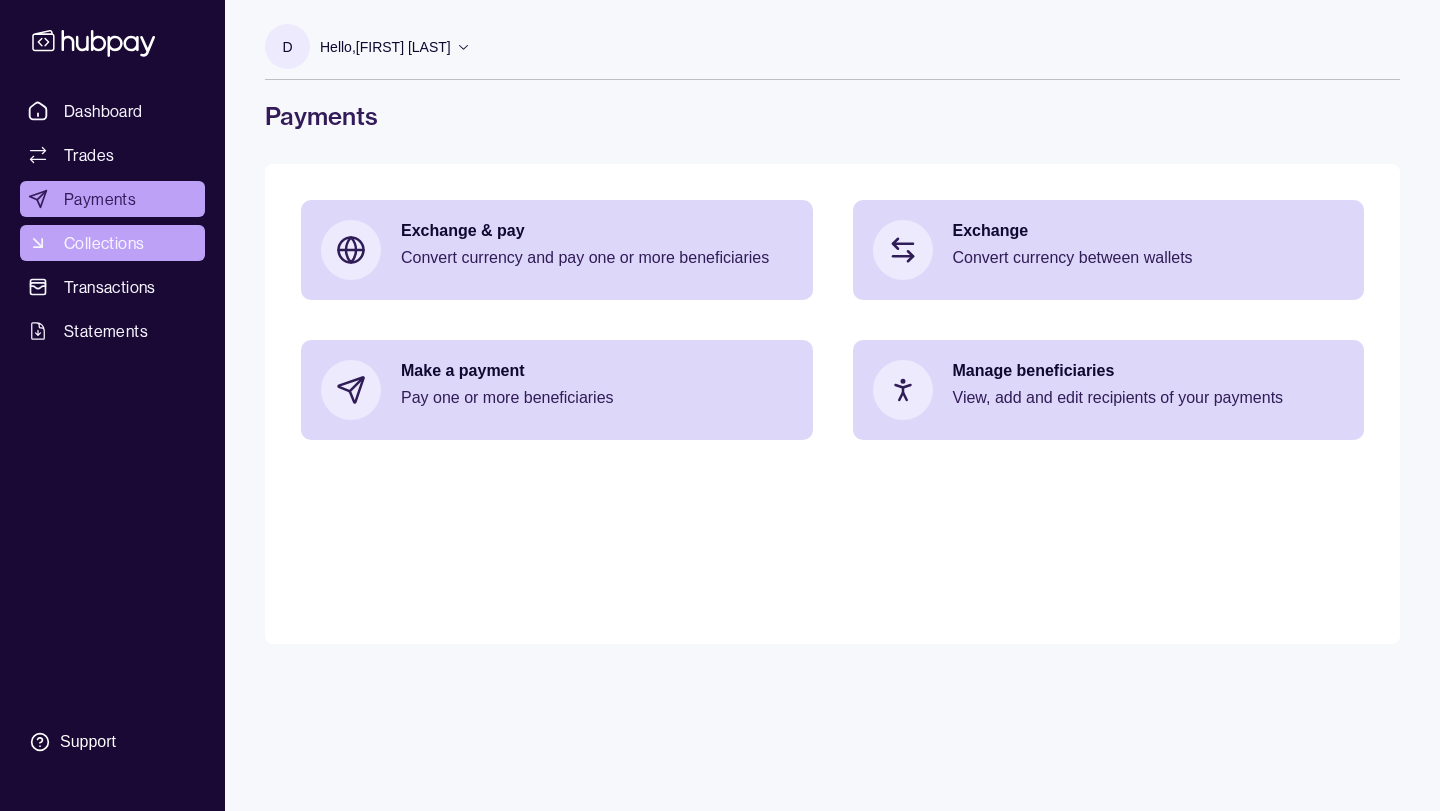 click on "Collections" at bounding box center (112, 243) 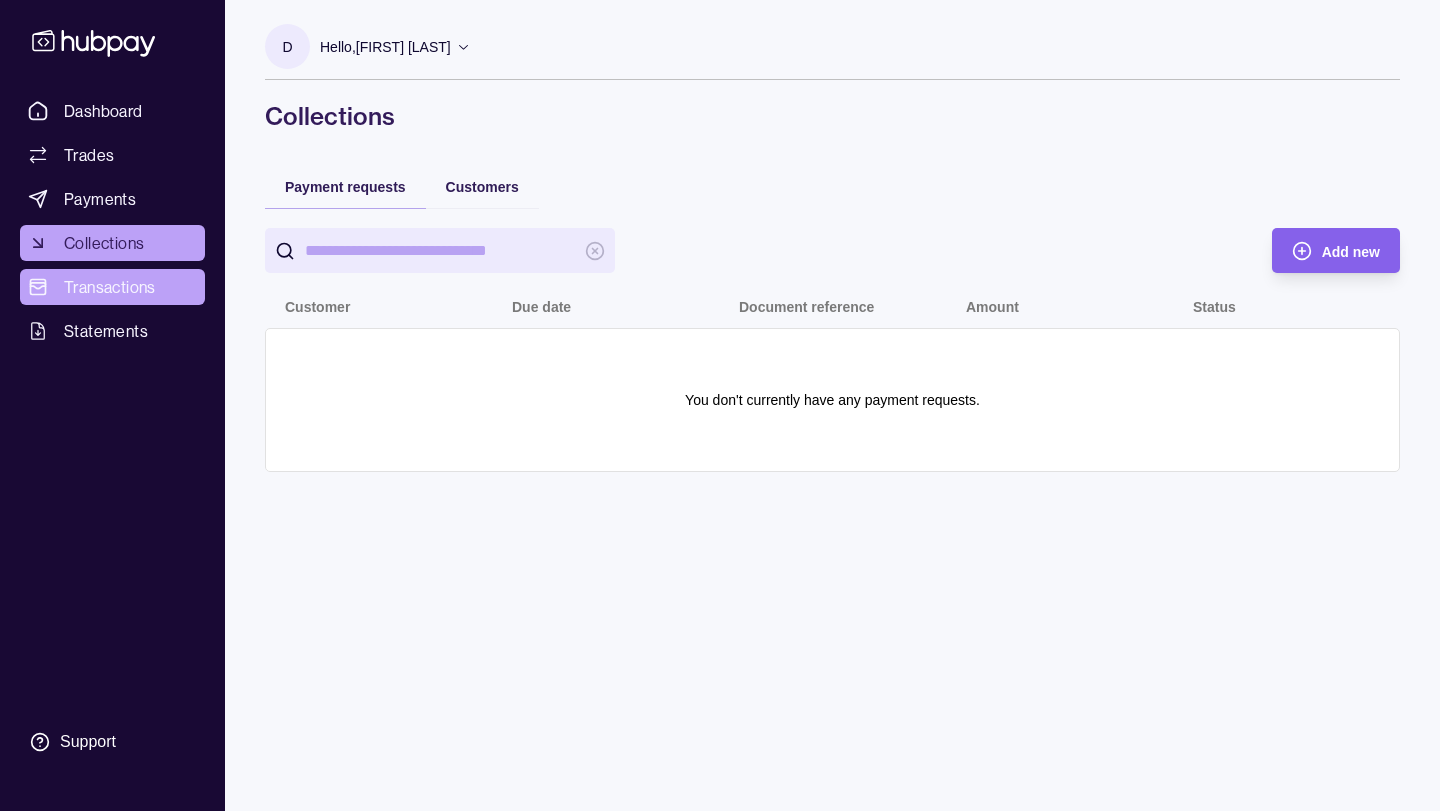 click on "Transactions" at bounding box center (110, 287) 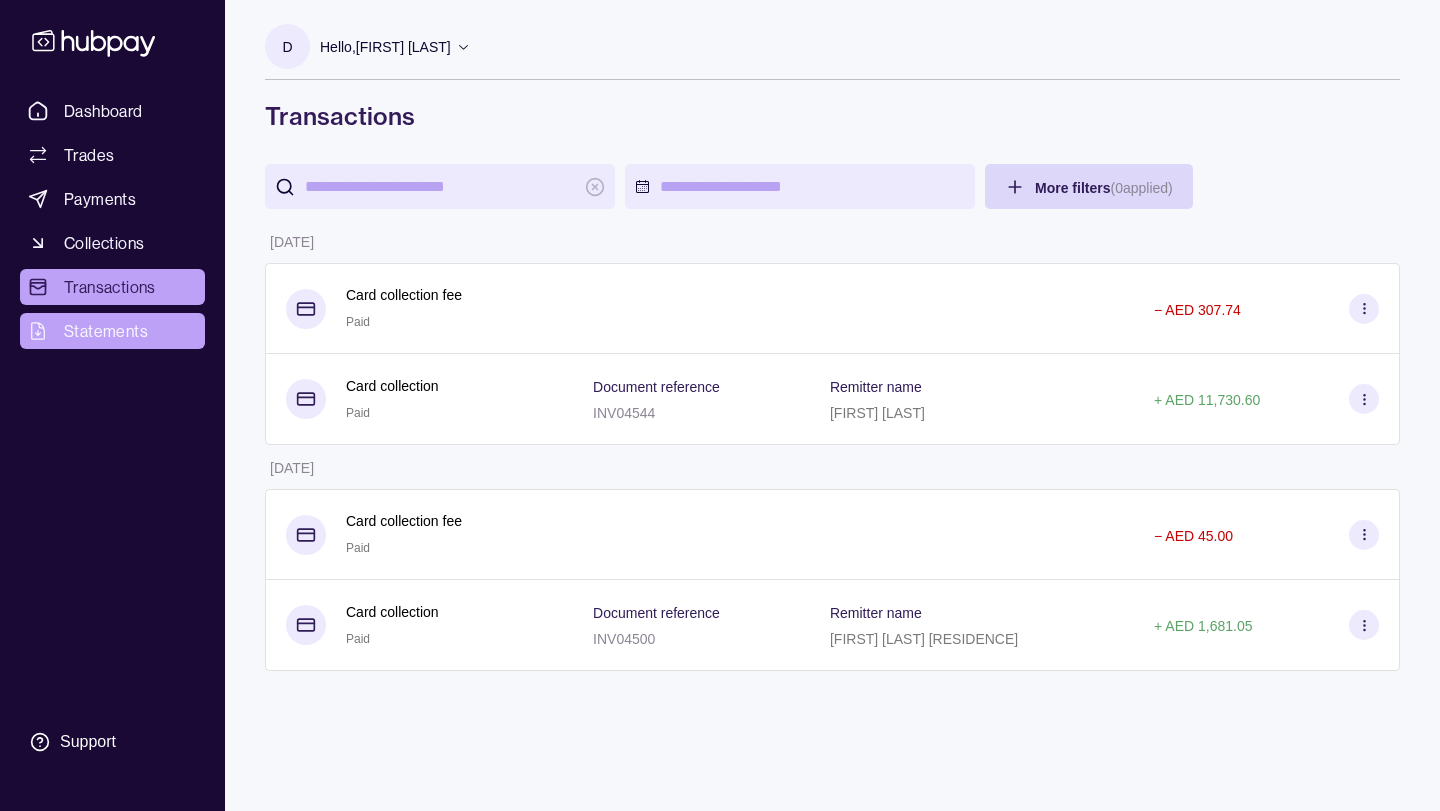 click on "Statements" at bounding box center [106, 331] 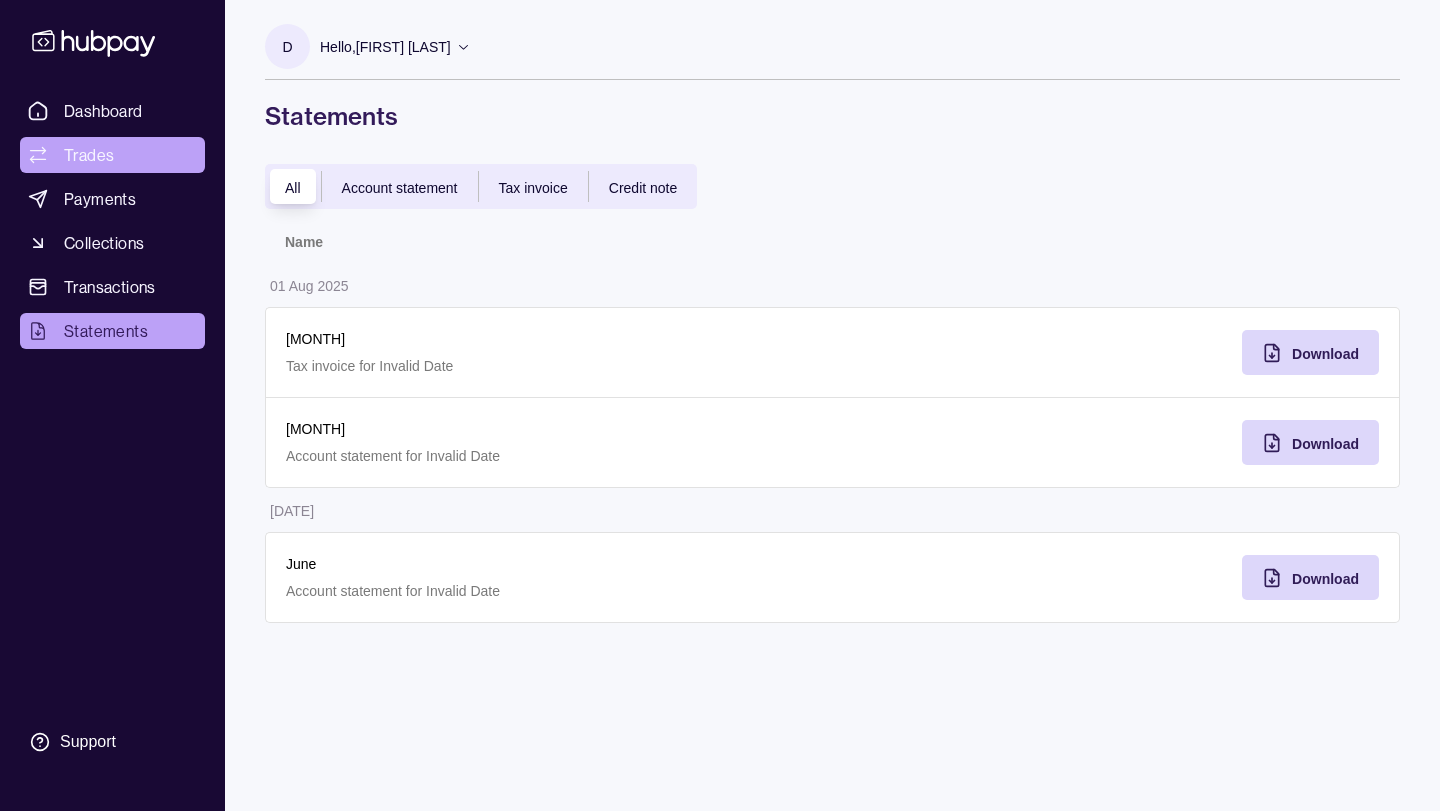 click on "Trades" at bounding box center [89, 155] 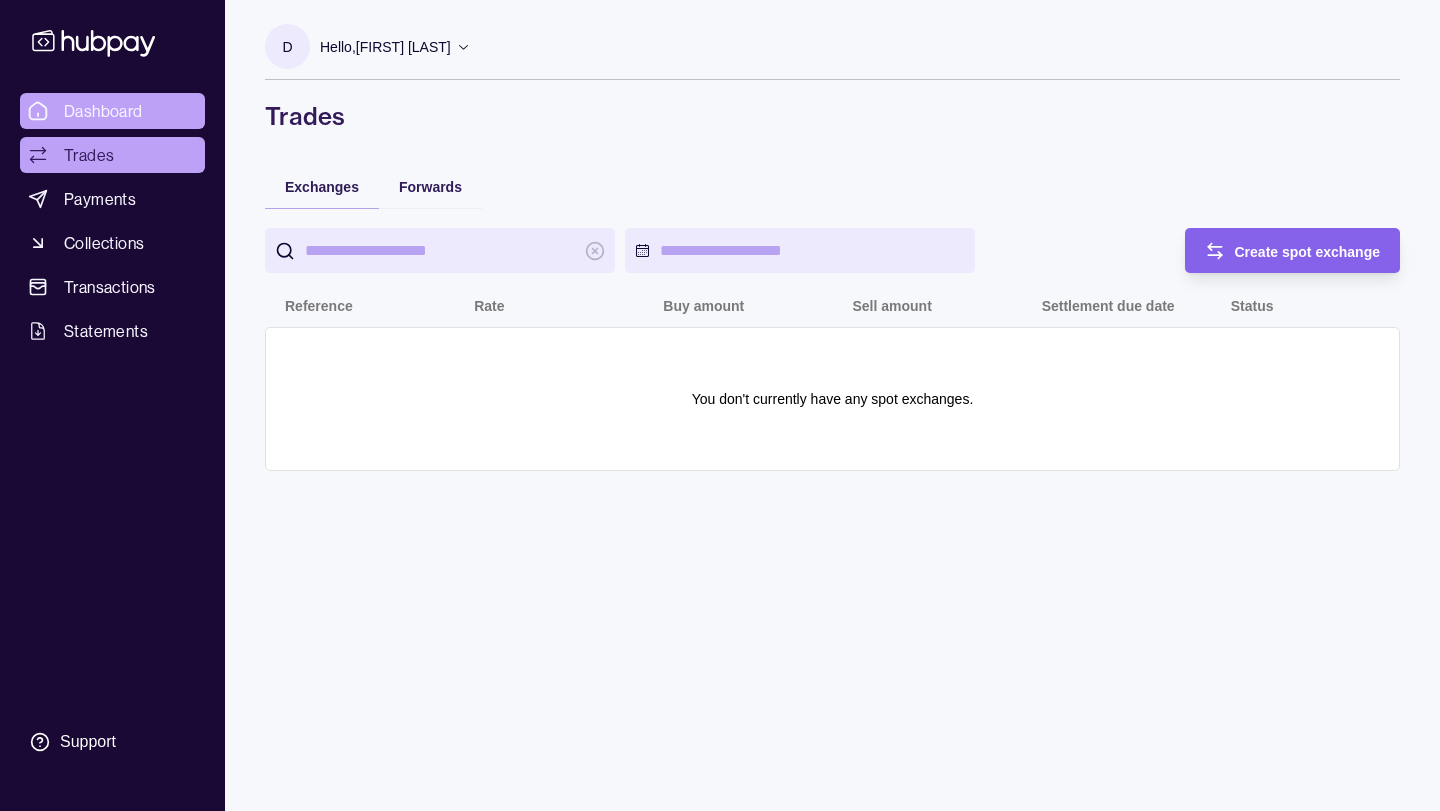 click on "Dashboard" at bounding box center (103, 111) 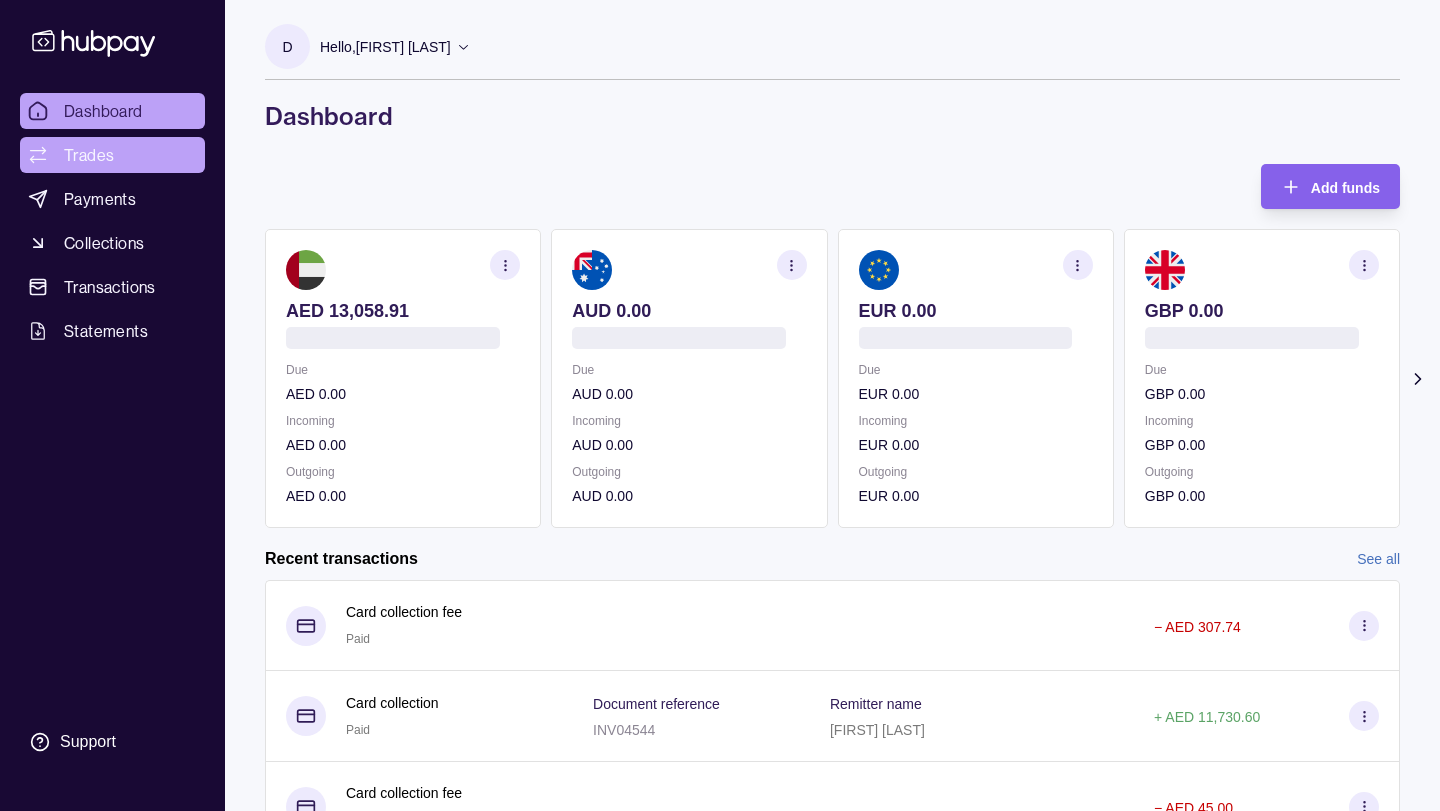 click on "Trades" at bounding box center [89, 155] 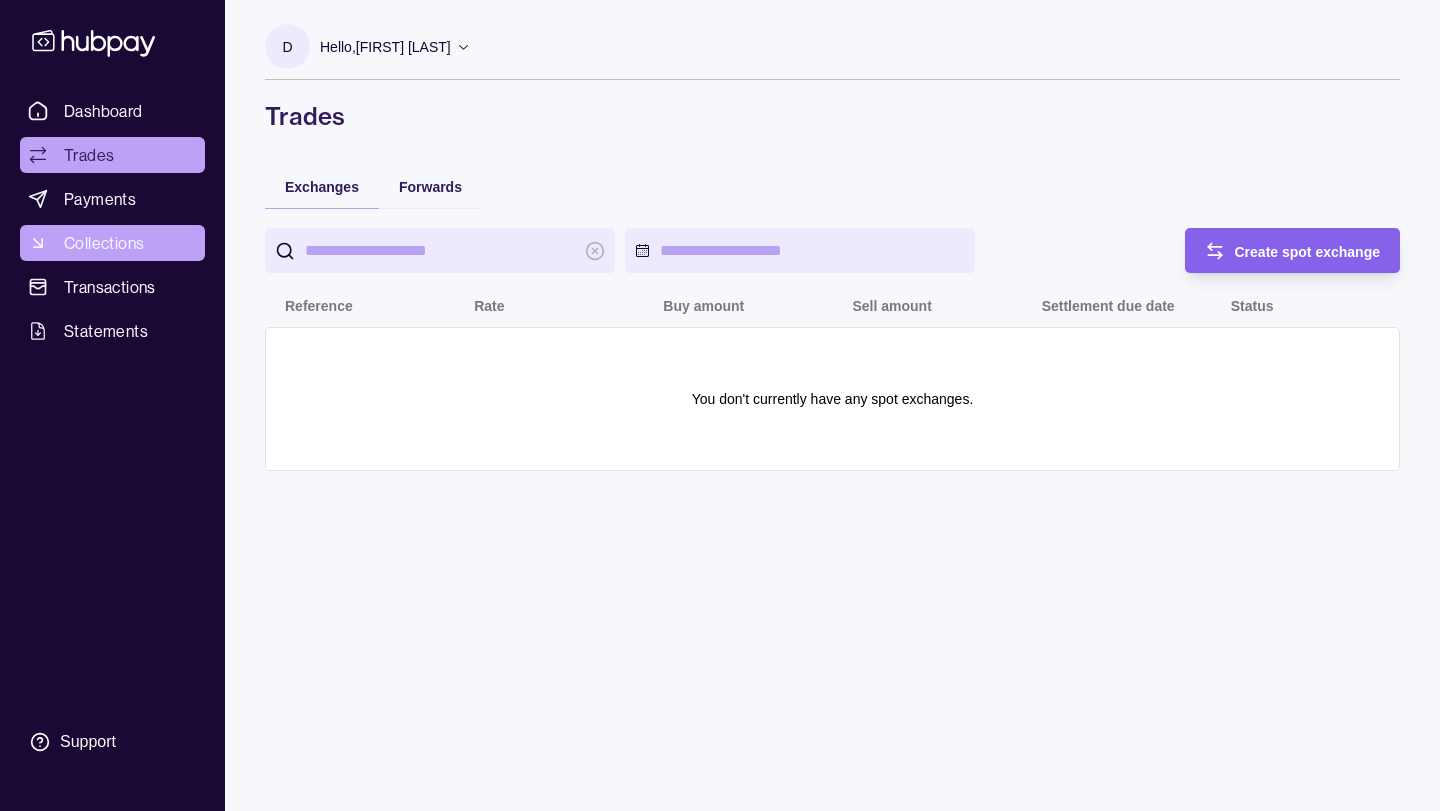 click on "Collections" at bounding box center [104, 243] 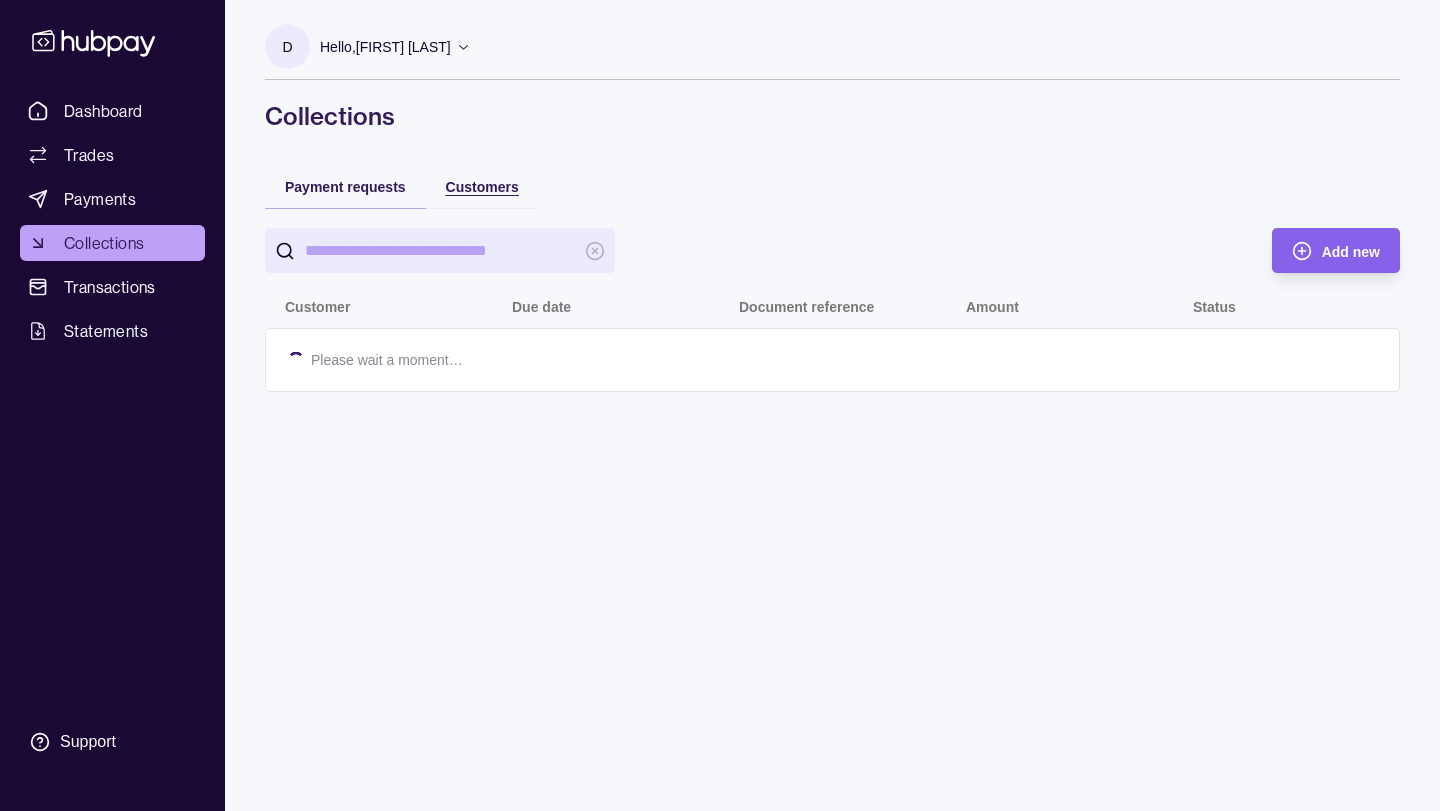 click on "Customers" at bounding box center (482, 187) 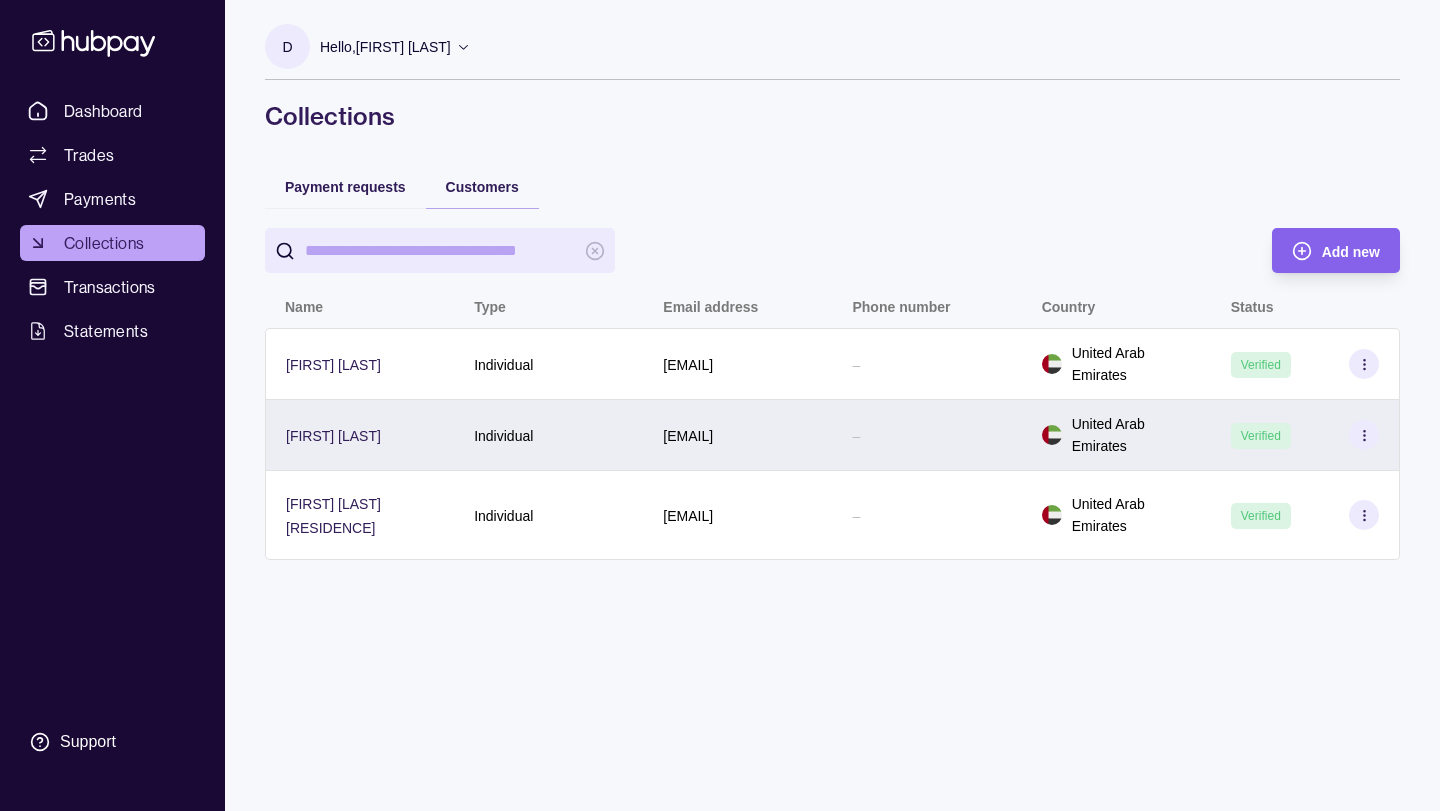 click on "[FIRST] [LAST]" at bounding box center (360, 435) 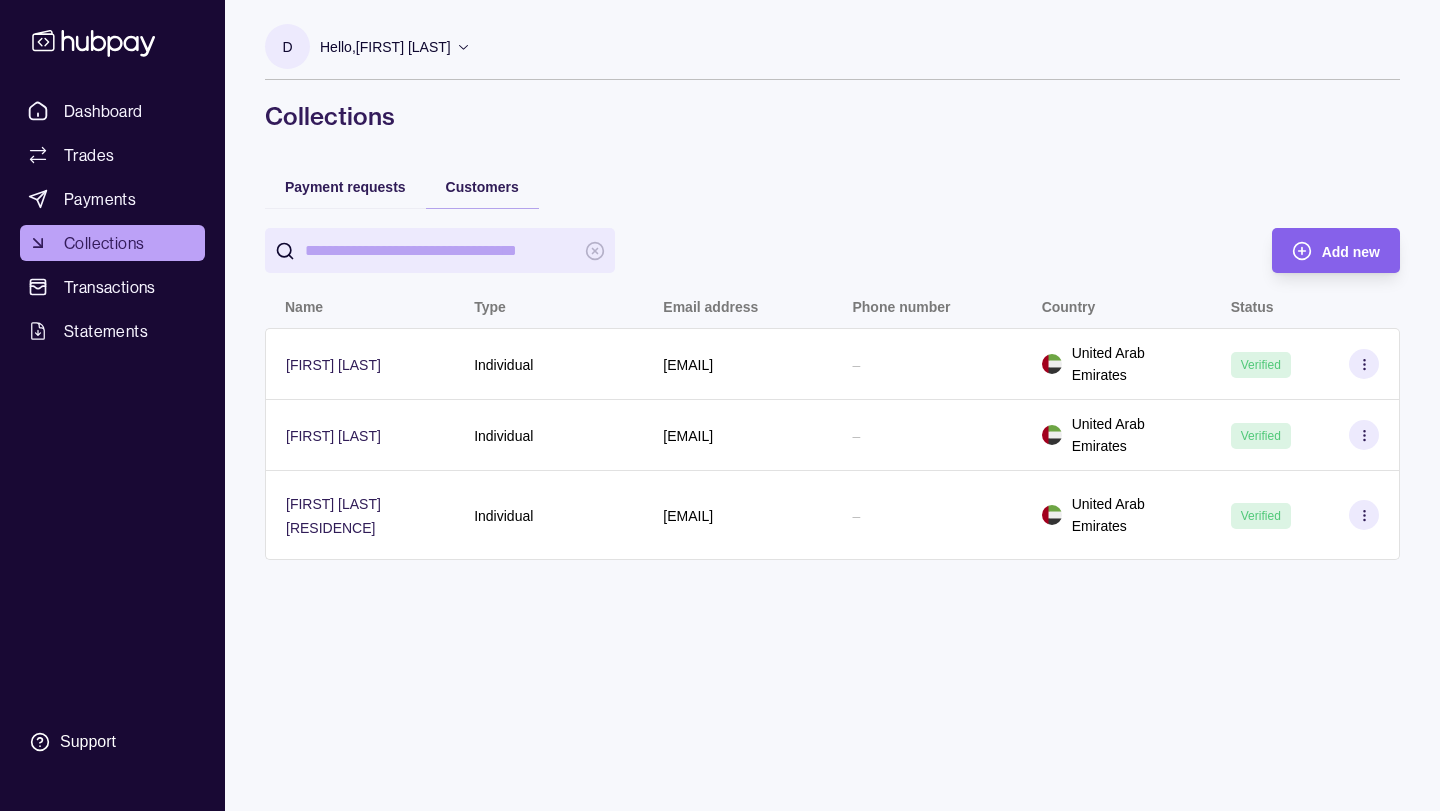 click on "Dashboard Trades Payments Collections Transactions Statements Support D Hello, [FIRST] [LAST] [COMPANY] Account Terms and conditions Privacy policy Sign out Collections Payment requests Customers Add new Name Type Email address Phone number Country Status [FIRST] [LAST] Individual [EMAIL] – United Arab Emirates Verified [FIRST] [LAST] Individual [EMAIL] – United Arab Emirates Verified [FIRST] [LAST] [RESIDENCE] Individual [EMAIL] – United Arab Emirates Verified Collections | Hubpay" at bounding box center (720, 405) 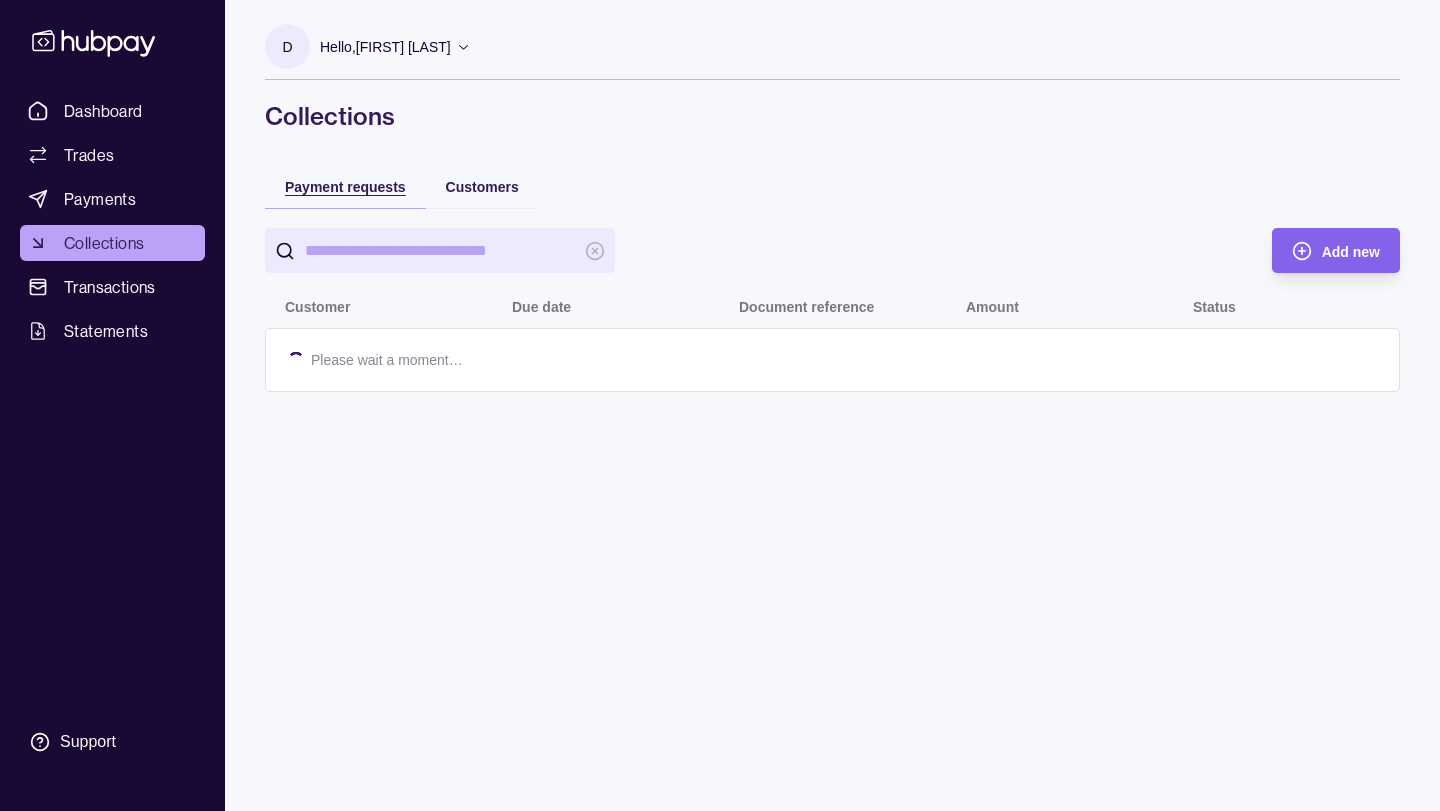 click on "Payment requests" at bounding box center (345, 187) 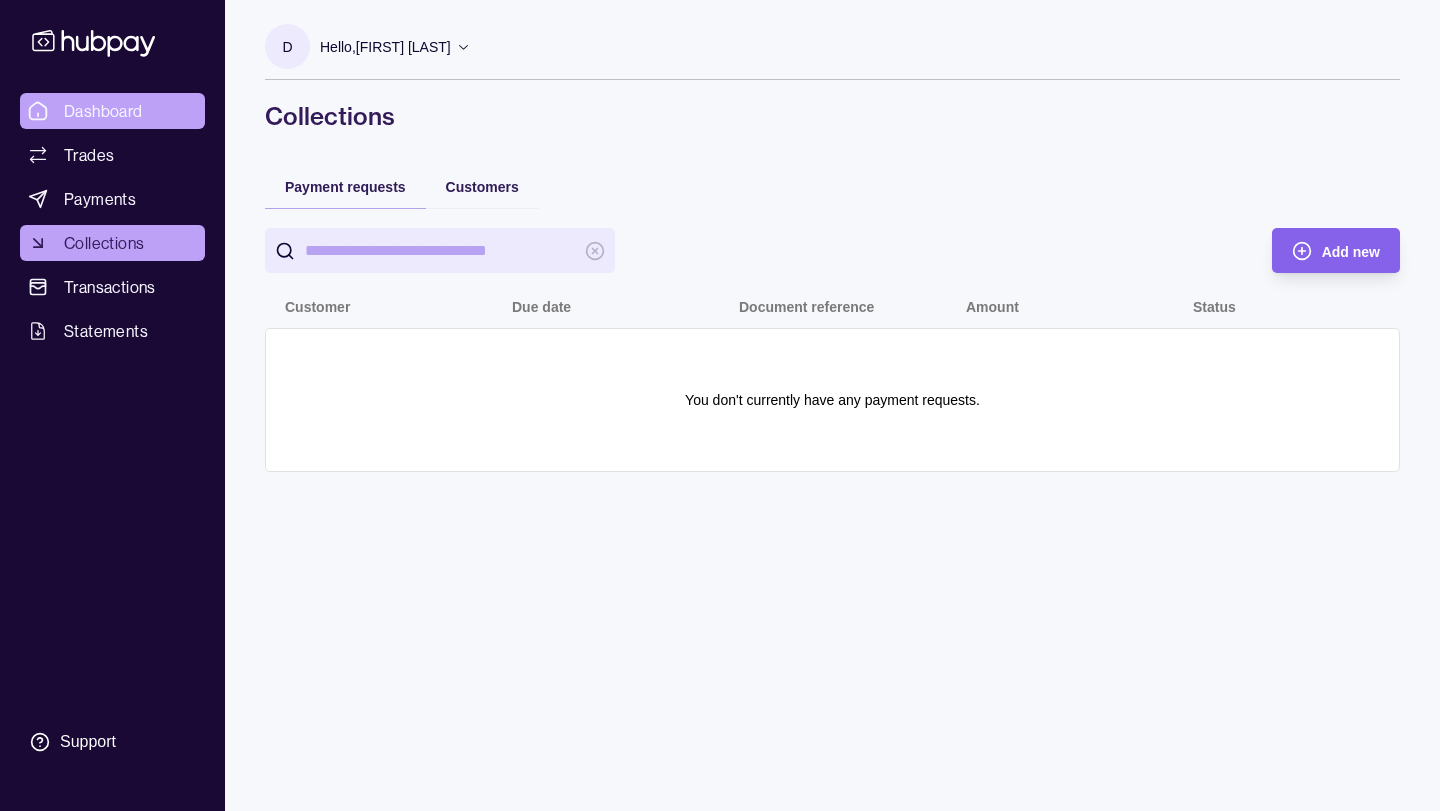 click on "Dashboard" at bounding box center [103, 111] 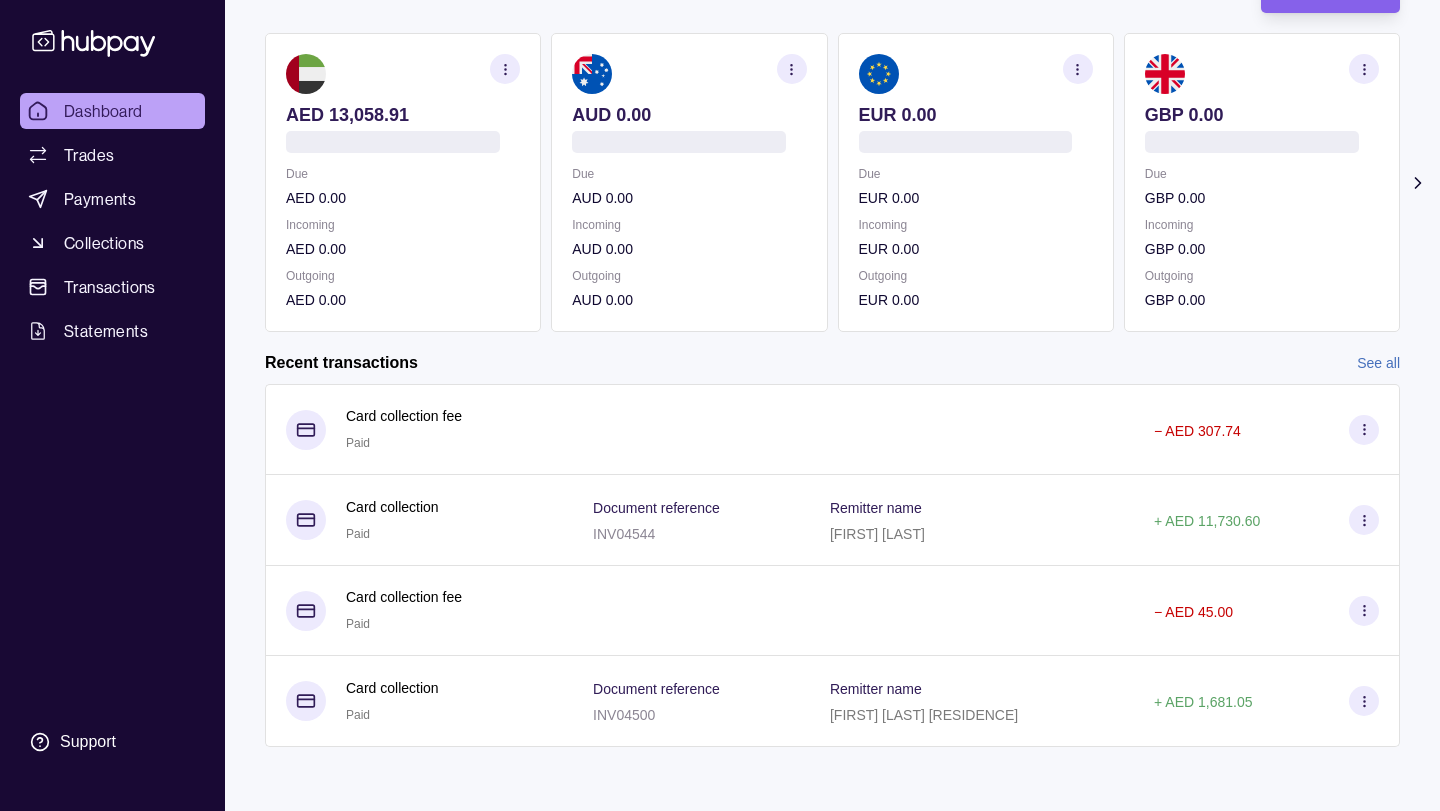 scroll, scrollTop: 196, scrollLeft: 0, axis: vertical 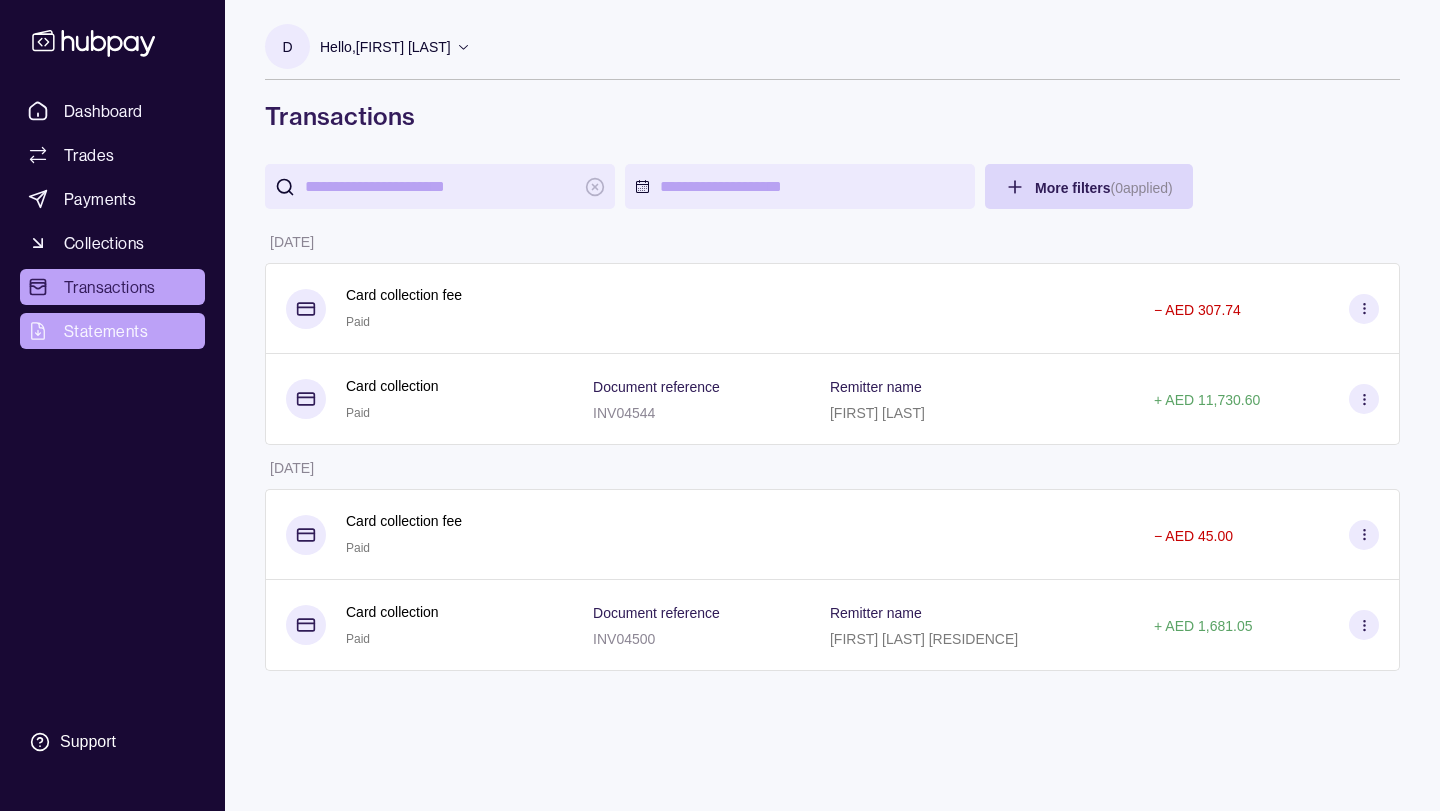 click on "Statements" at bounding box center [106, 331] 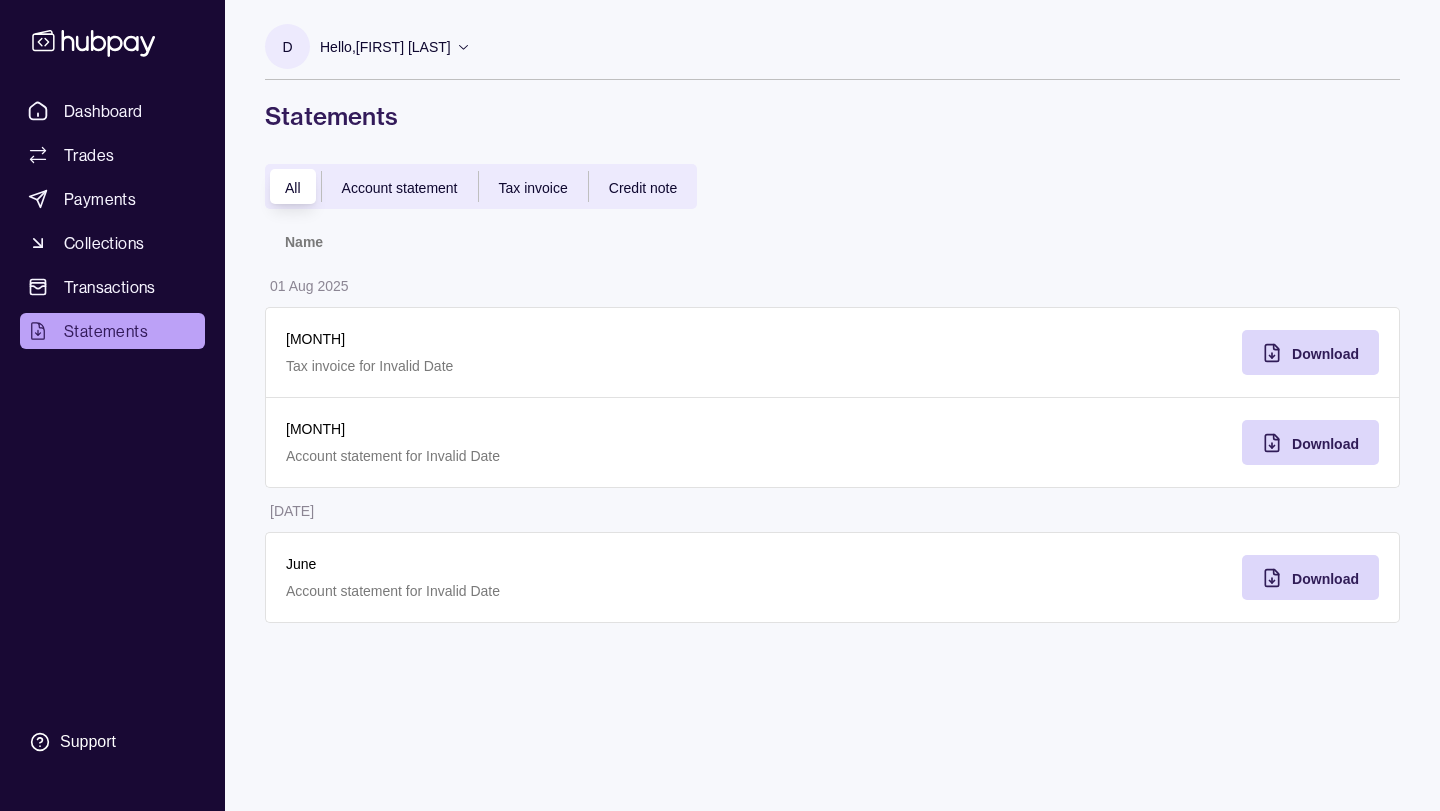 click on "All Account statement Tax invoice Credit note" at bounding box center (481, 186) 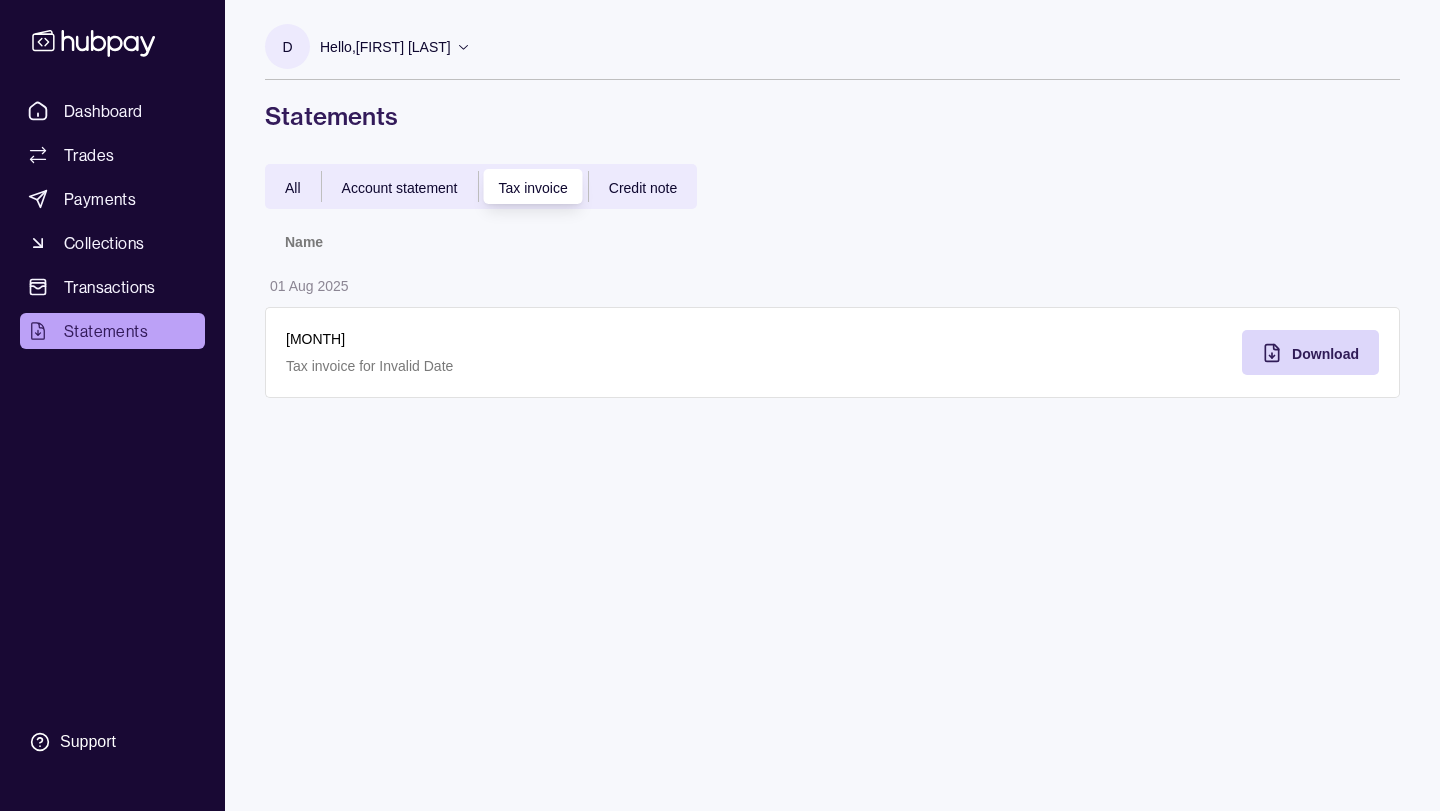 click on "Account statement" at bounding box center (400, 188) 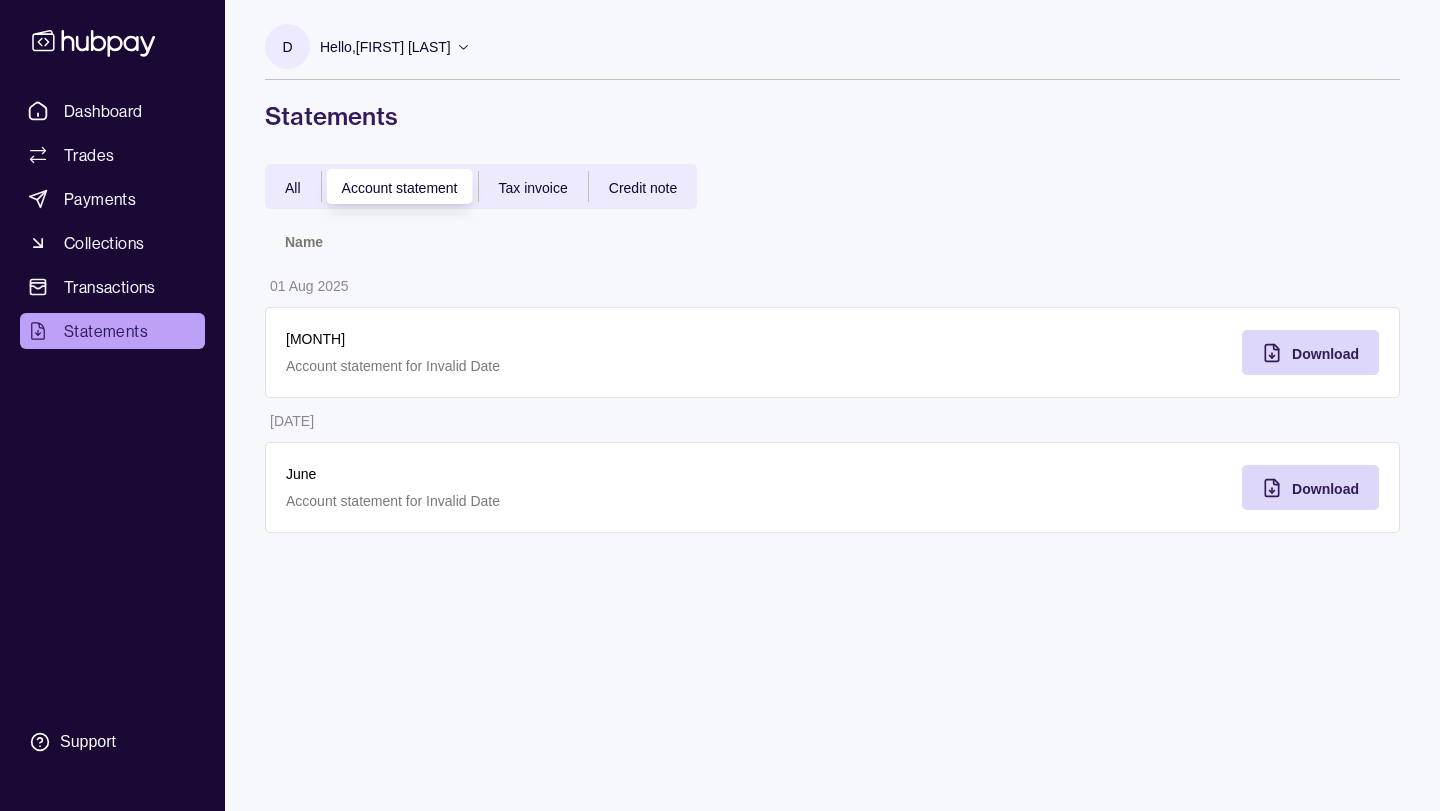 click on "All" at bounding box center (293, 188) 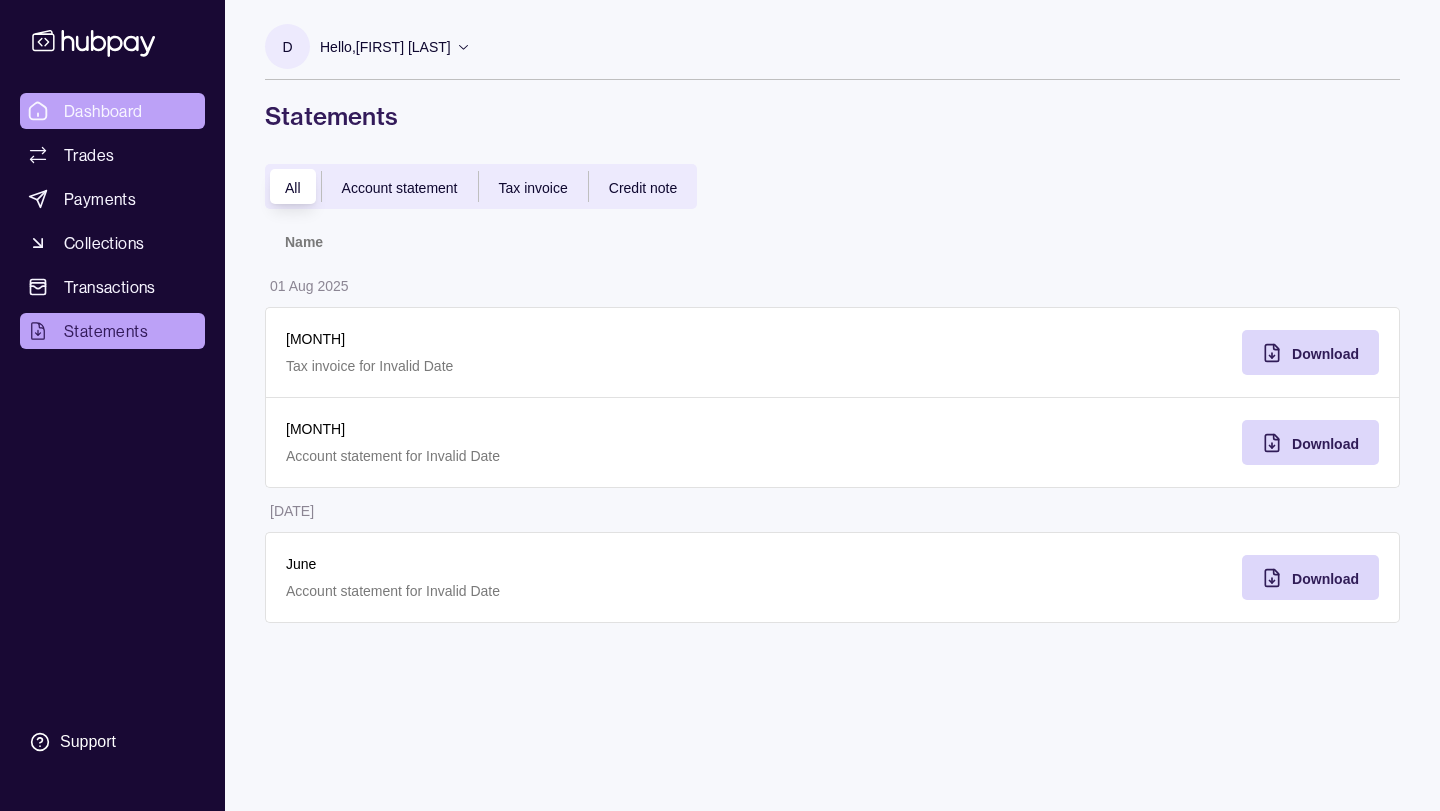 click on "Dashboard" at bounding box center (103, 111) 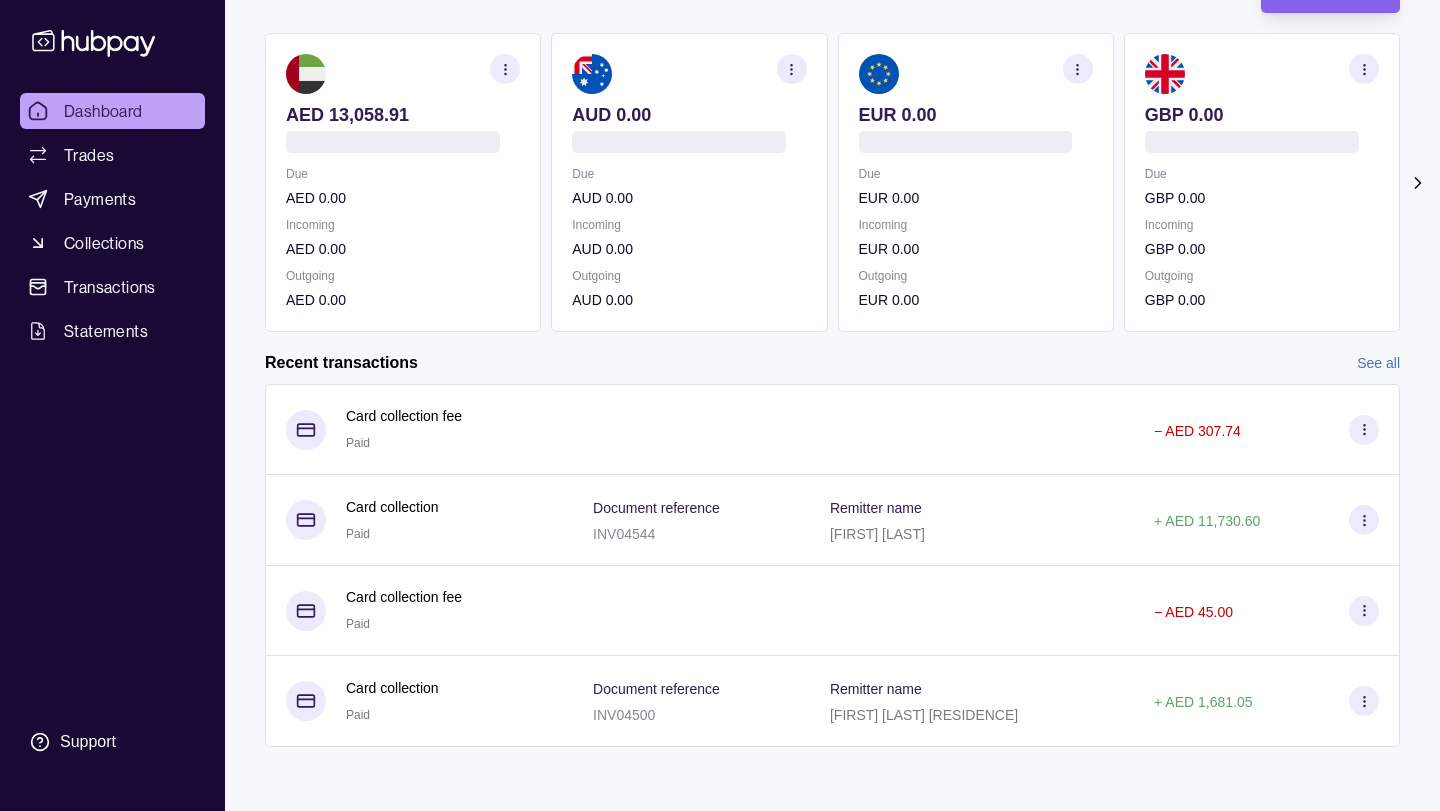 scroll, scrollTop: 196, scrollLeft: 0, axis: vertical 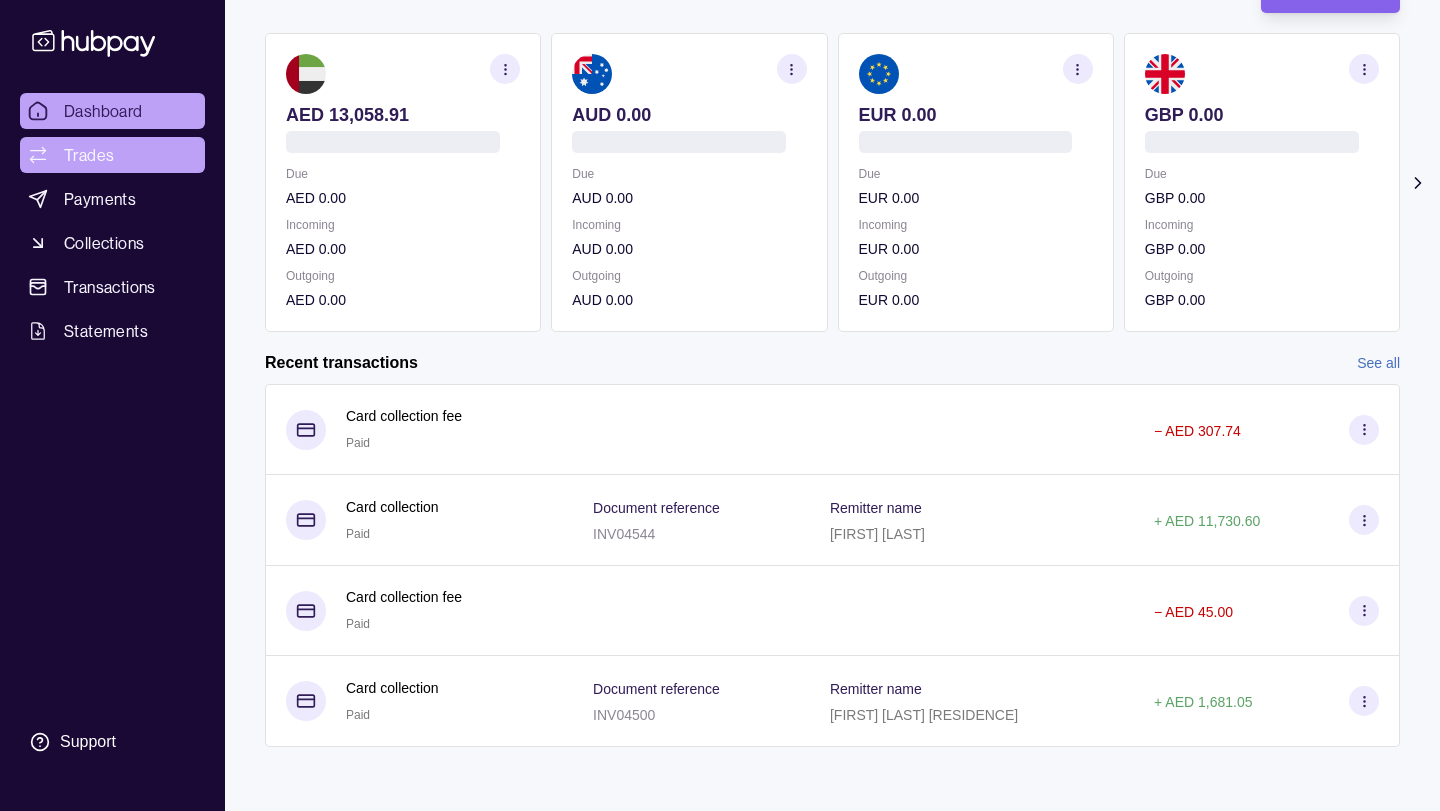click on "Trades" at bounding box center [112, 155] 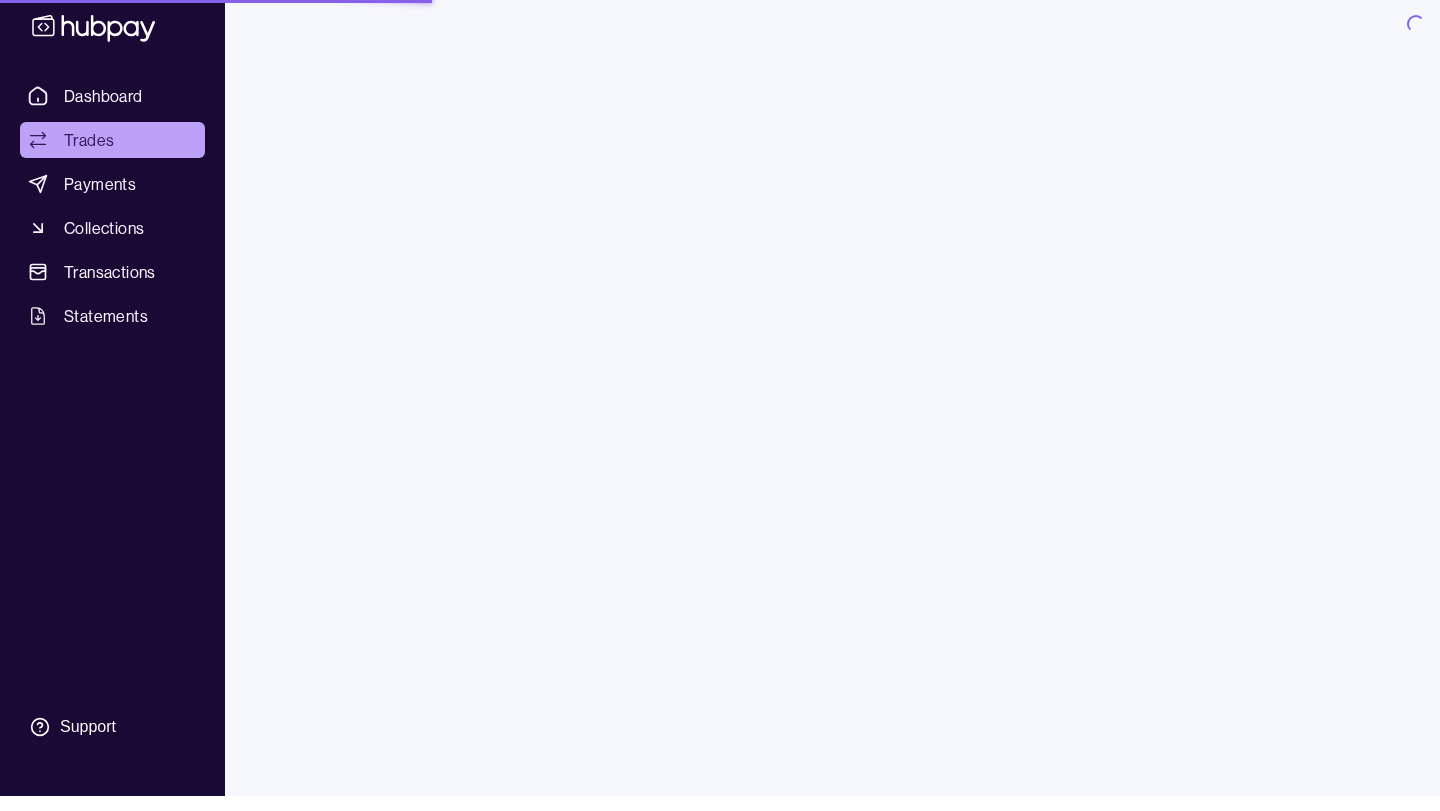 scroll, scrollTop: 0, scrollLeft: 0, axis: both 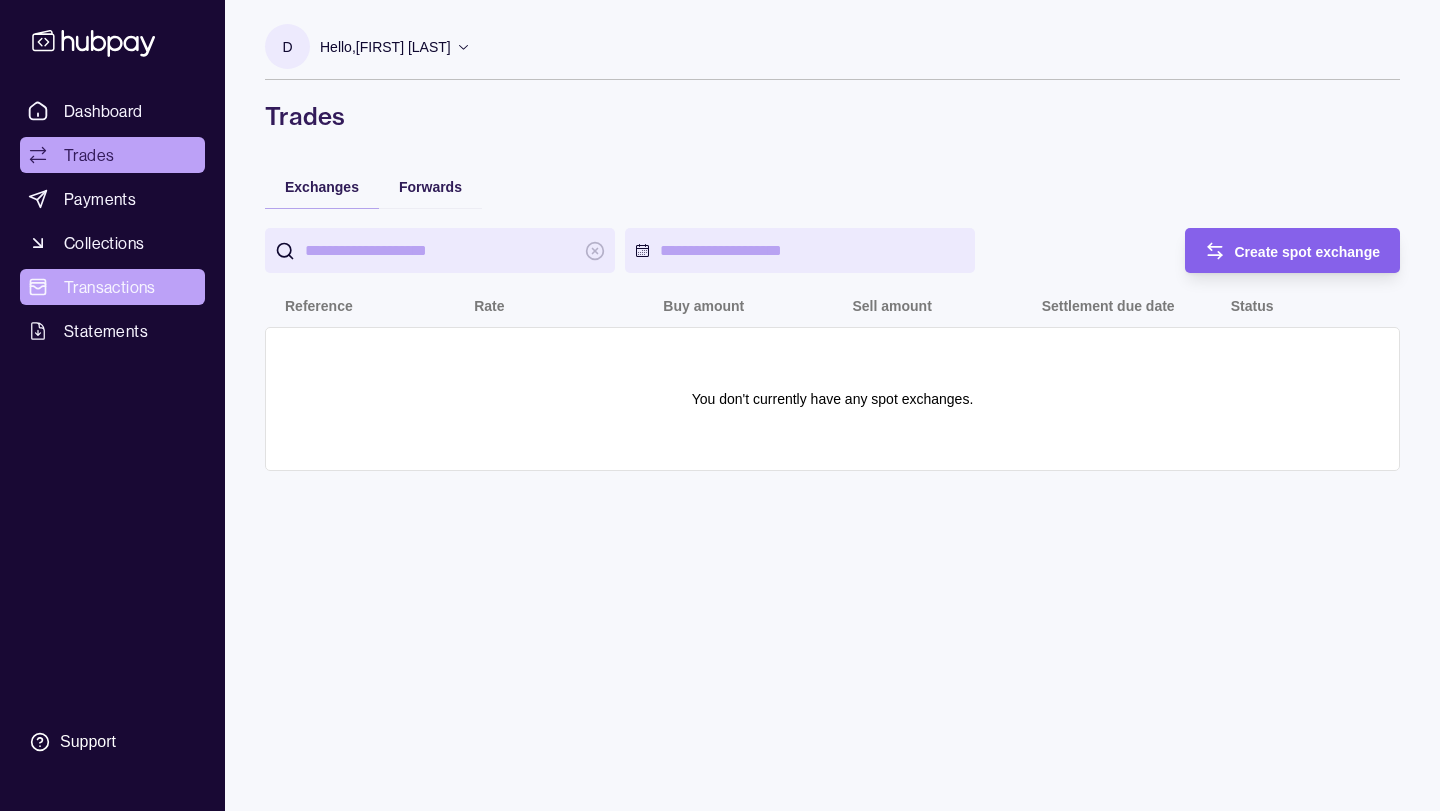 click on "Transactions" at bounding box center (112, 287) 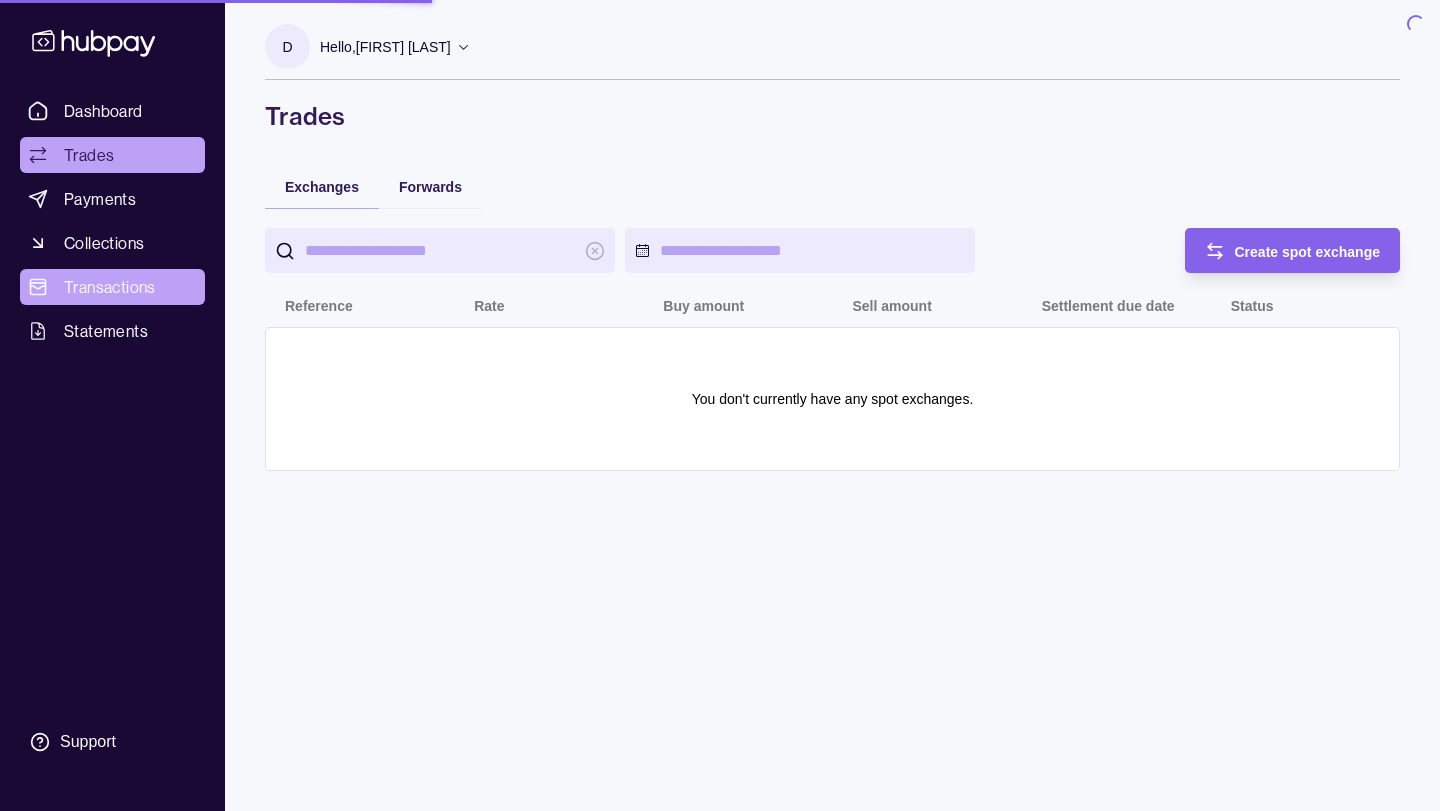 click on "Transactions" at bounding box center [110, 287] 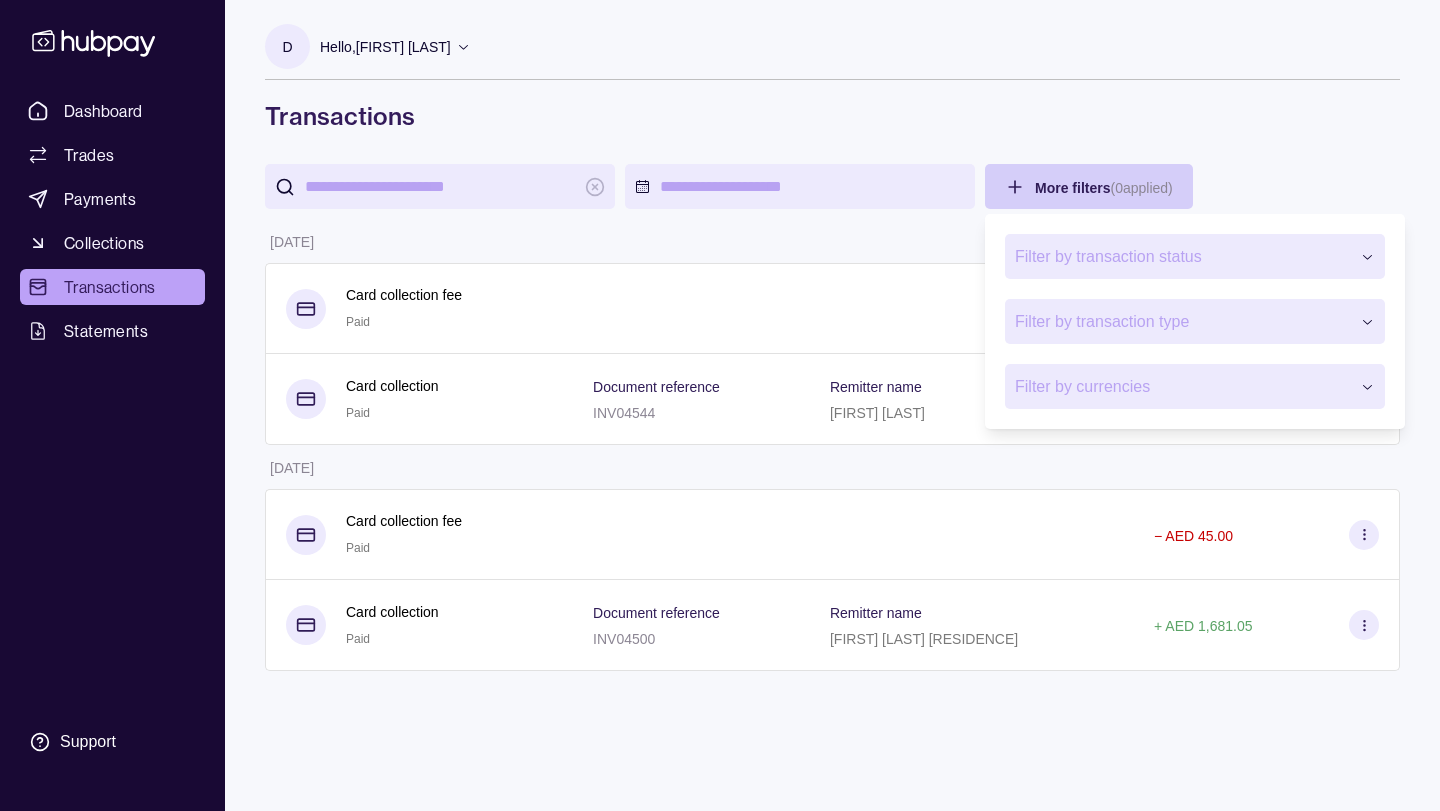 click on "Dashboard Trades Payments Collections Transactions Statements Support D Hello, [FIRST] [LAST] [COMPANY] Account Terms and conditions Privacy policy Sign out Transactions More filters ( 0 applied) Details Amount 30 Jul 2025 Card collection fee Paid − AED 307.74 Card collection Paid Document reference INV04544 Remitter name [FIRST] [LAST] + AED 11,730.60 01 Jul 2025 Card collection fee Paid − AED 45.00 Card collection Paid Document reference INV04500 Remitter name [FIRST] [LAST] + AED 1,681.05 Transactions | Hubpay Filter by transaction status Filter by transaction type Filter by currencies" at bounding box center (720, 405) 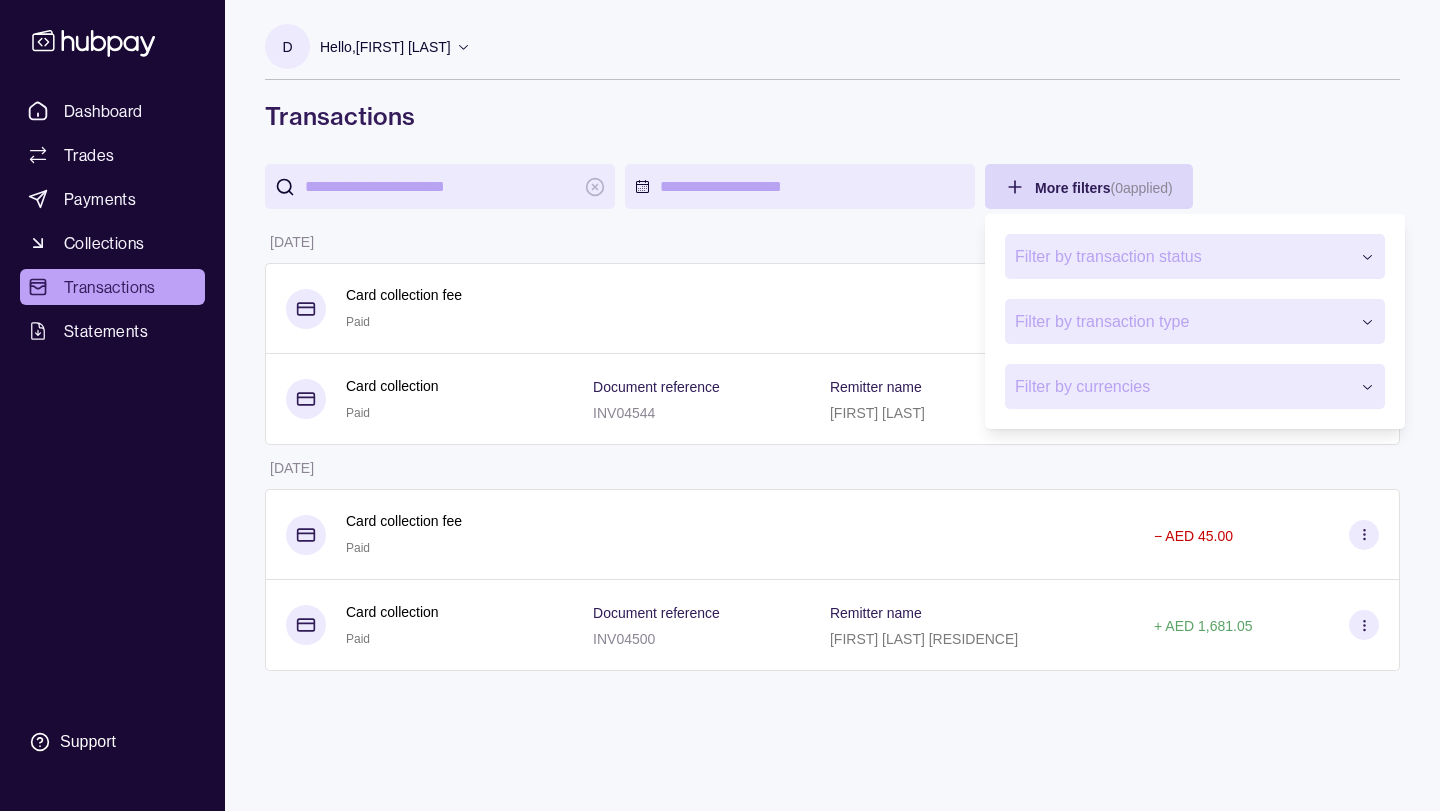 click on "Filter by currencies" at bounding box center [1182, 387] 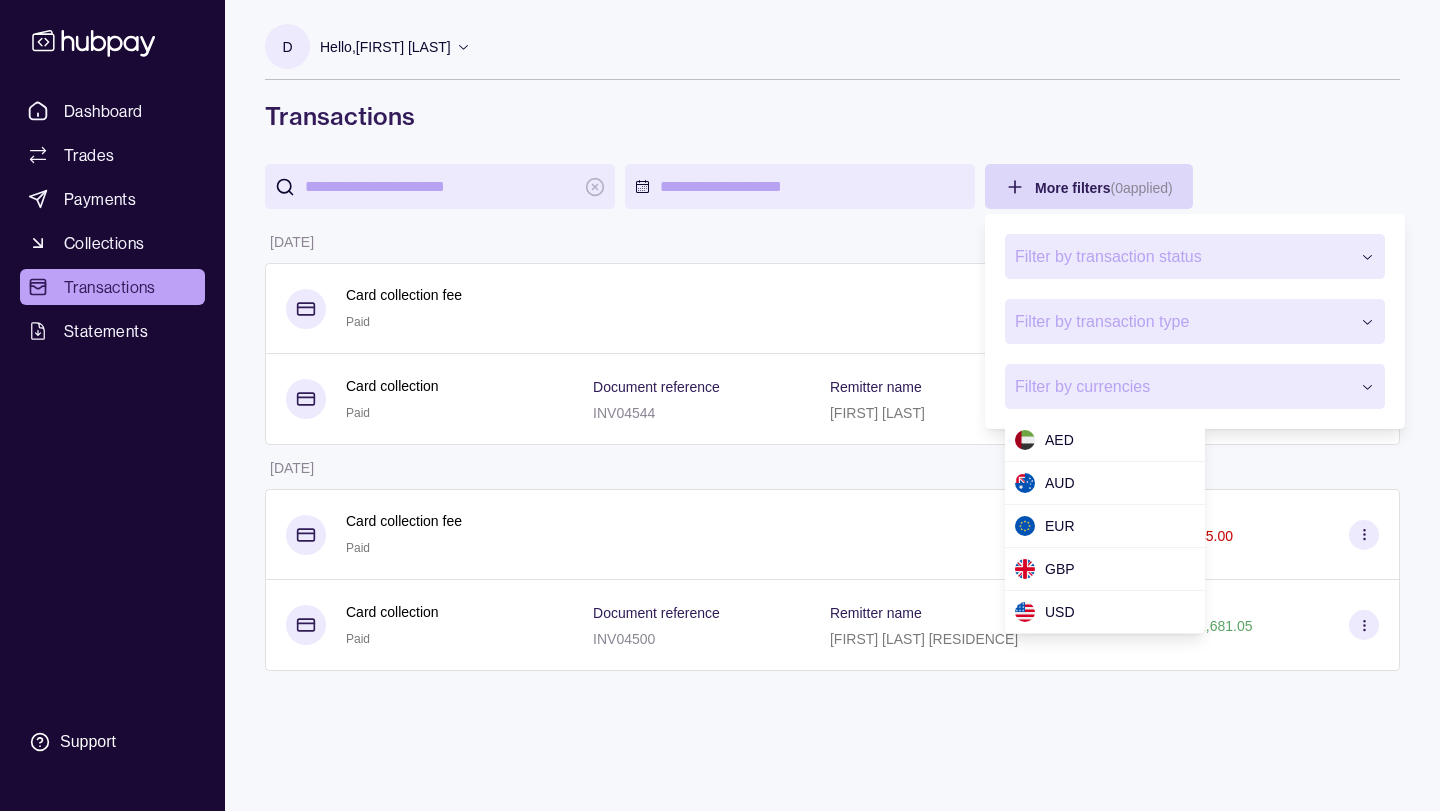 click on "Filter by transaction type" at bounding box center [1195, 321] 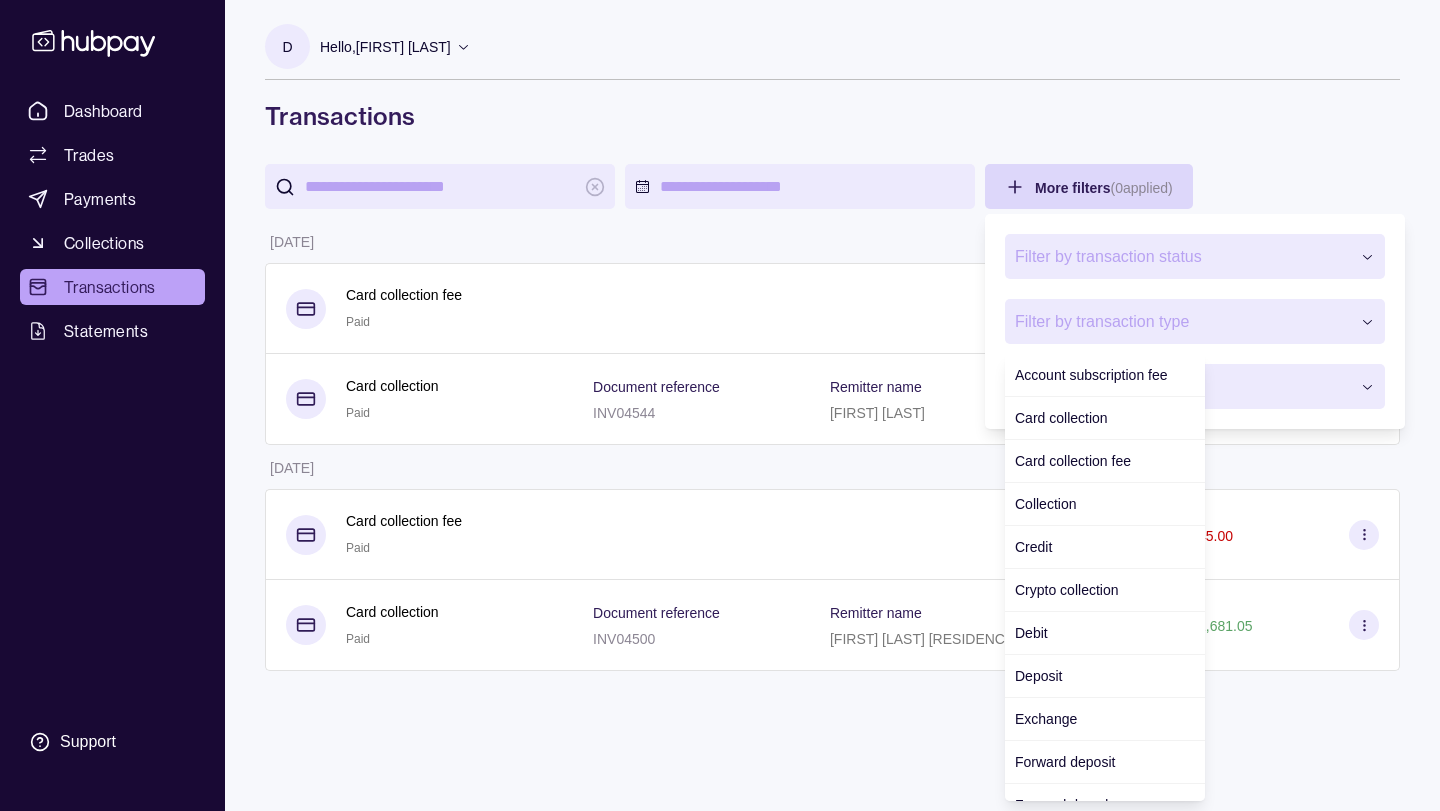 click on "Dashboard Trades Payments Collections Transactions Statements Support D Hello, [FIRST] [LAST] [COMPANY] Account Terms and conditions Privacy policy Sign out Transactions More filters ( 0 applied) Details Amount 30 Jul 2025 Card collection fee Paid − AED 307.74 Card collection Paid Document reference INV04544 Remitter name [FIRST] [LAST] + AED 11,730.60 01 Jul 2025 Card collection fee Paid − AED 45.00 Card collection Paid Document reference INV04500 Remitter name [FIRST] [LAST] + AED 1,681.05 Transactions | Hubpay Filter by transaction status Filter by transaction type Filter by currencies Account subscription fee Card collection Card collection fee Collection Credit Crypto collection Debit Deposit Exchange Forward deposit Forward drawdown Payment Payment fee" at bounding box center [720, 405] 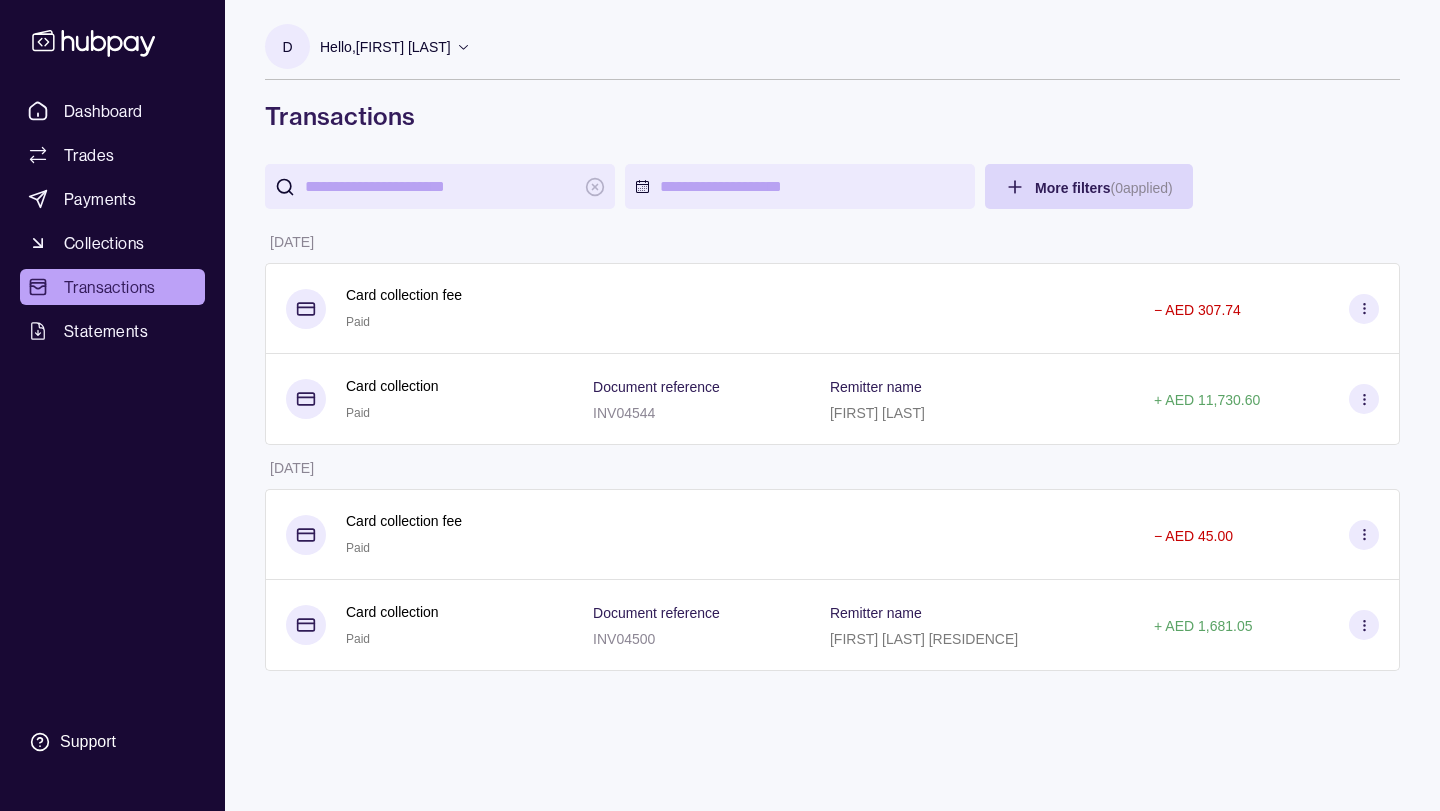scroll, scrollTop: 0, scrollLeft: 0, axis: both 